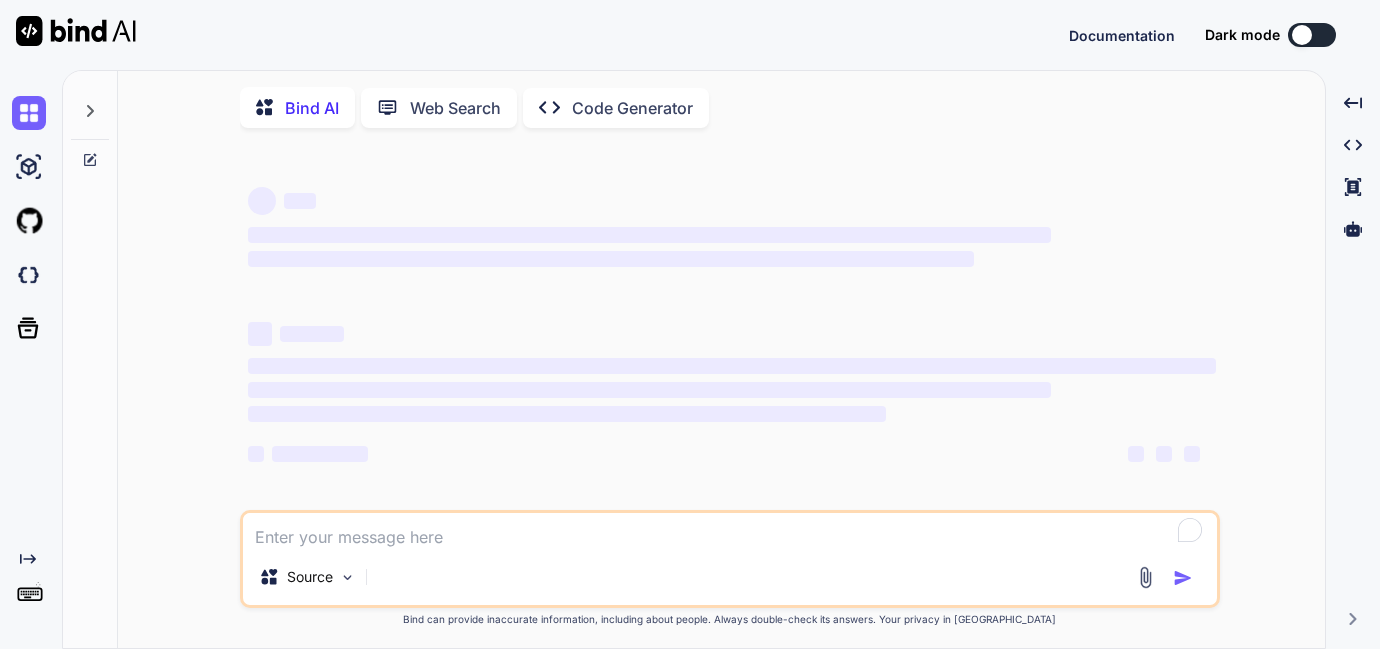 scroll, scrollTop: 0, scrollLeft: 0, axis: both 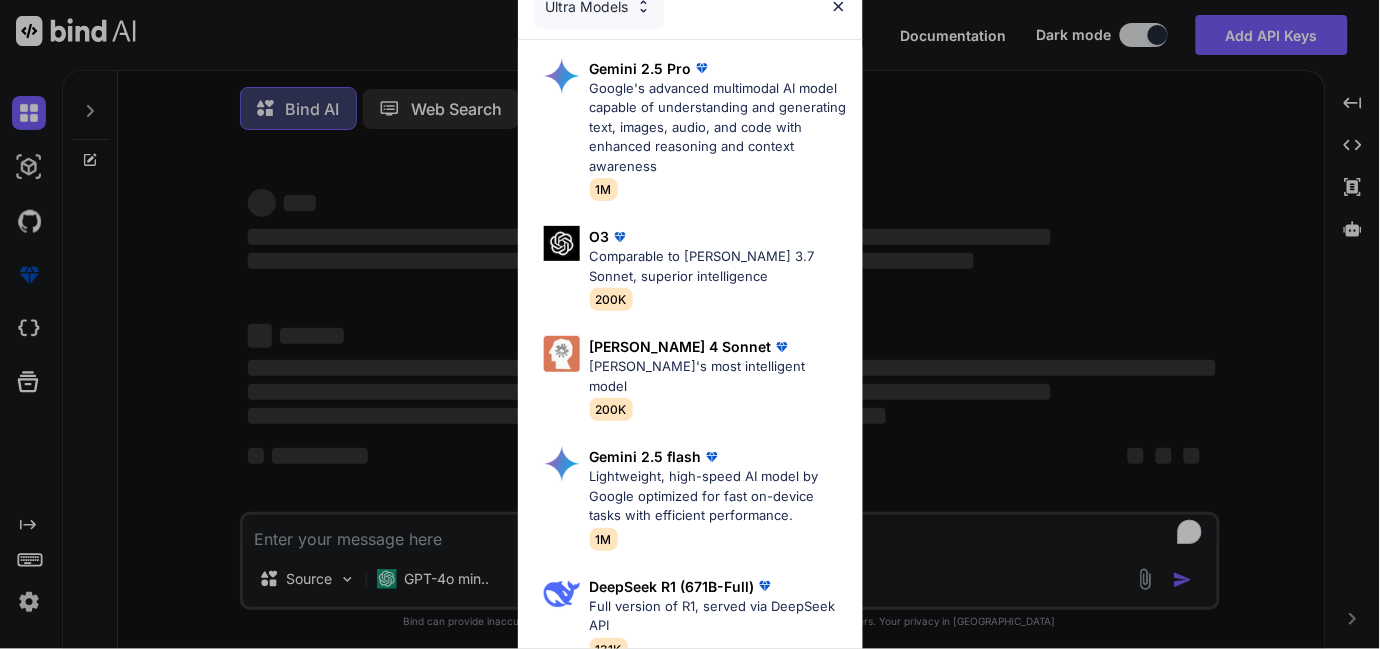 type on "x" 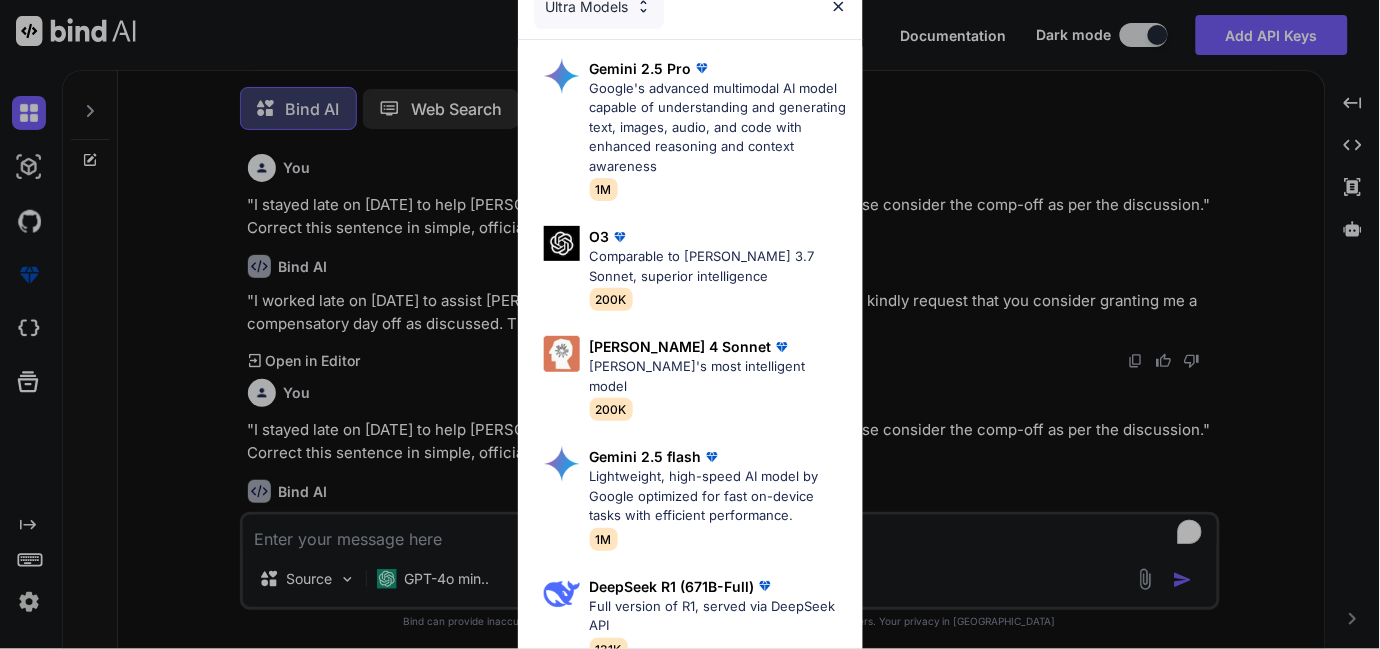 scroll, scrollTop: 313, scrollLeft: 0, axis: vertical 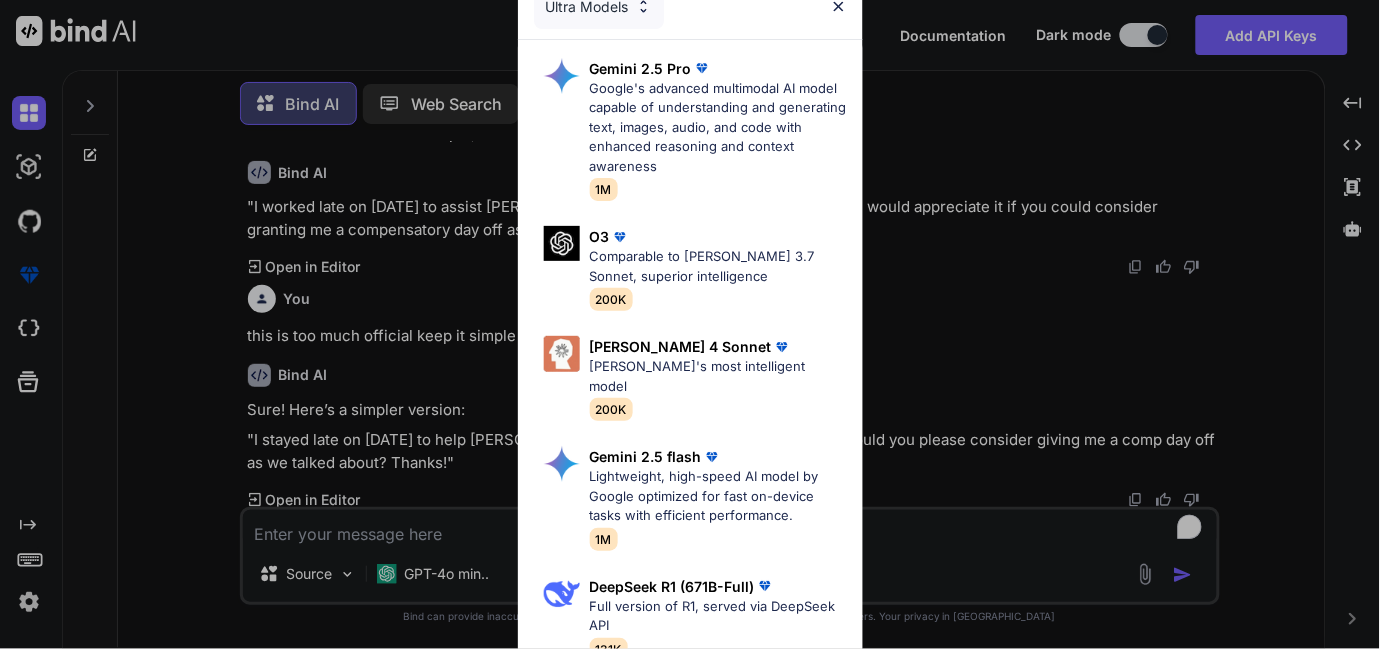 click on "Ultra Models Gemini 2.5 Pro Google's advanced multimodal AI model capable of understanding and generating text, images, audio, and code with enhanced reasoning and context awareness 1M O3 Comparable to [PERSON_NAME] 3.7 Sonnet, superior intelligence 200K [PERSON_NAME] 4 Sonnet [PERSON_NAME]'s most intelligent model 200K Gemini 2.5 flash Lightweight, high-speed AI model by Google optimized for fast on-device tasks with efficient performance. 1M DeepSeek R1 (671B-Full) Full version of R1, served via DeepSeek API 131K [PERSON_NAME] 3.7 Sonnet (Anthropic) [PERSON_NAME]'s most intelligent model 200K O4 mini OpenAI's most advanced reasoning model series 200K DeepSeek R1 (70B-Distill US Hosted) Reasoning at 1000 tokens/second, beats GPT-o1 & [PERSON_NAME] 3.5 Sonnet 128k" at bounding box center (690, 324) 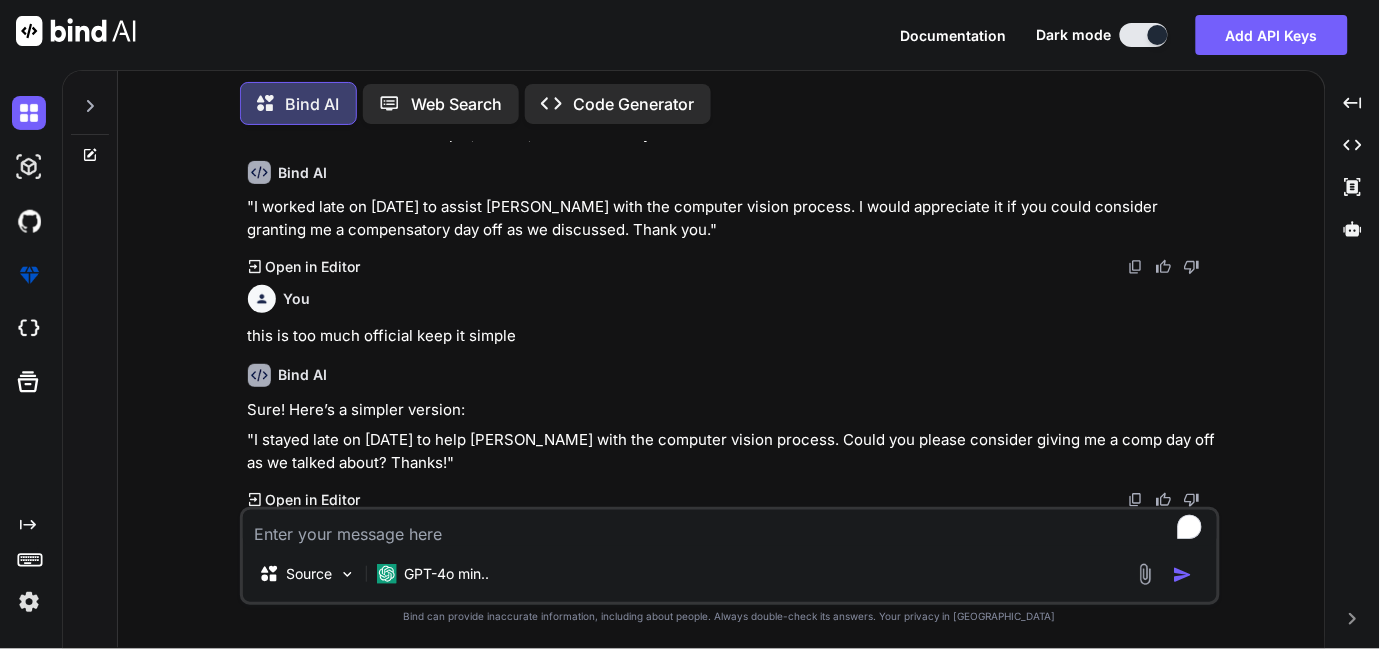click at bounding box center (730, 528) 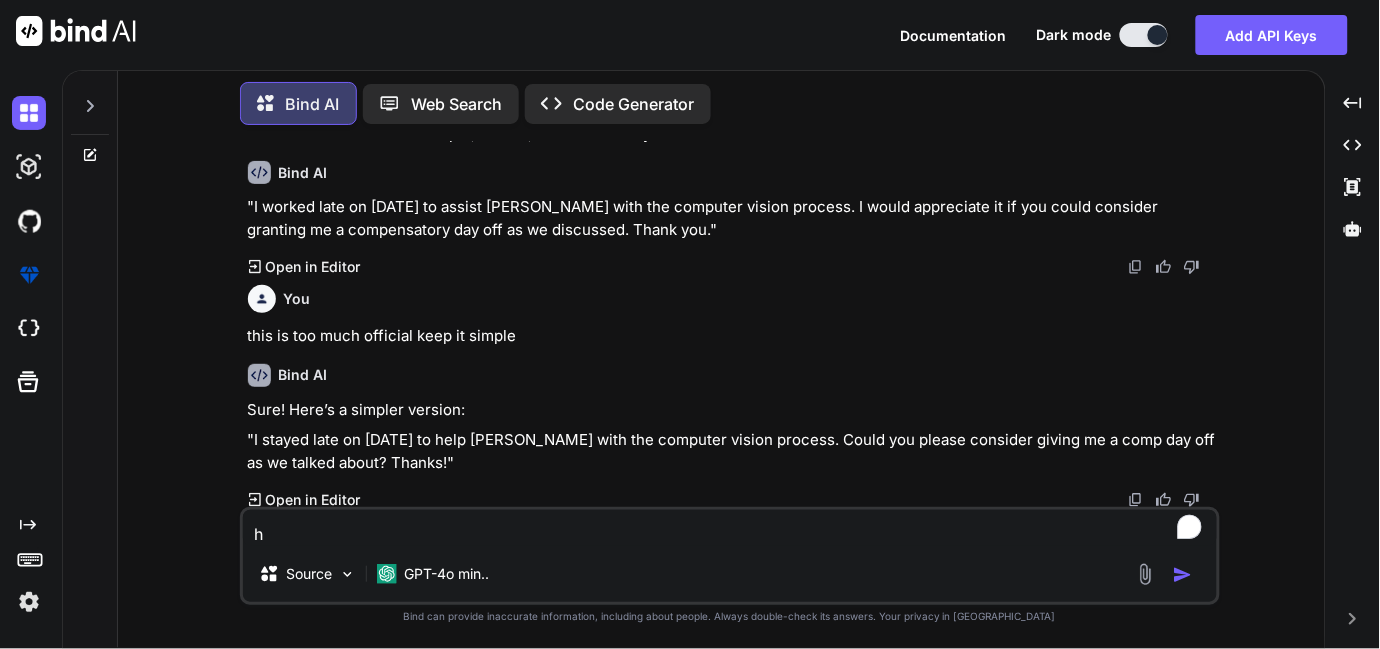 type on "x" 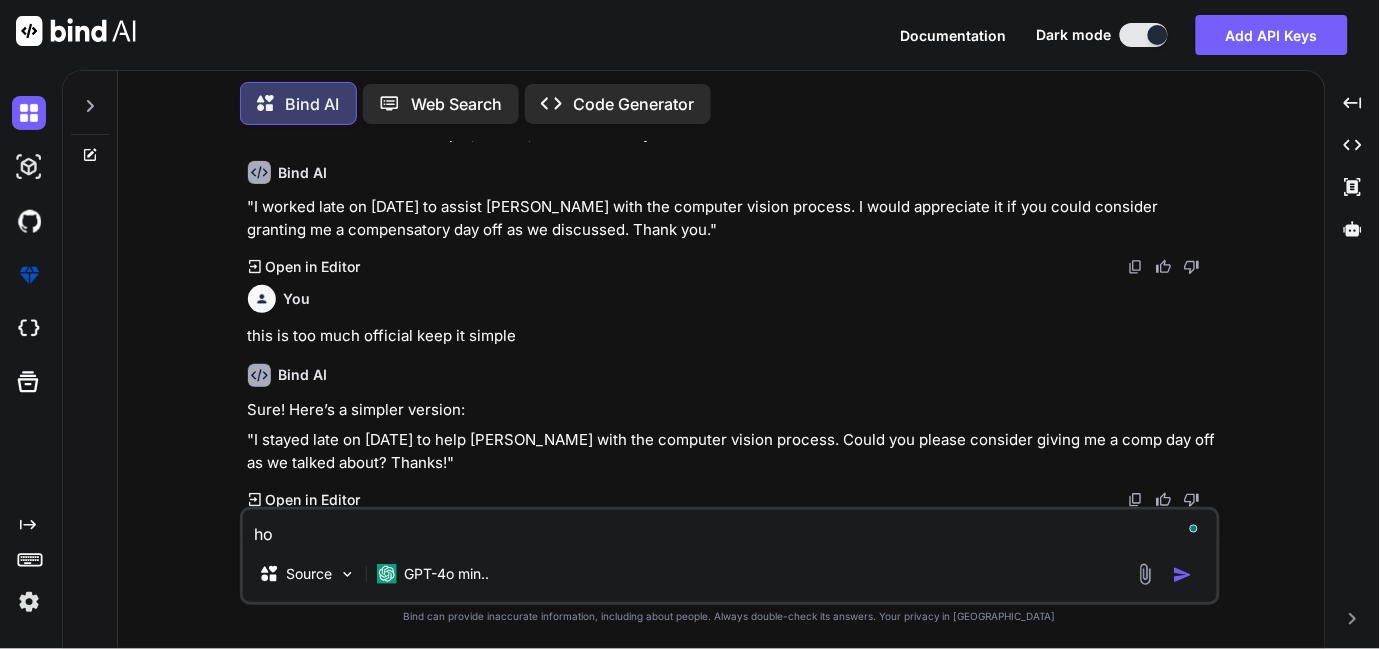 type on "how" 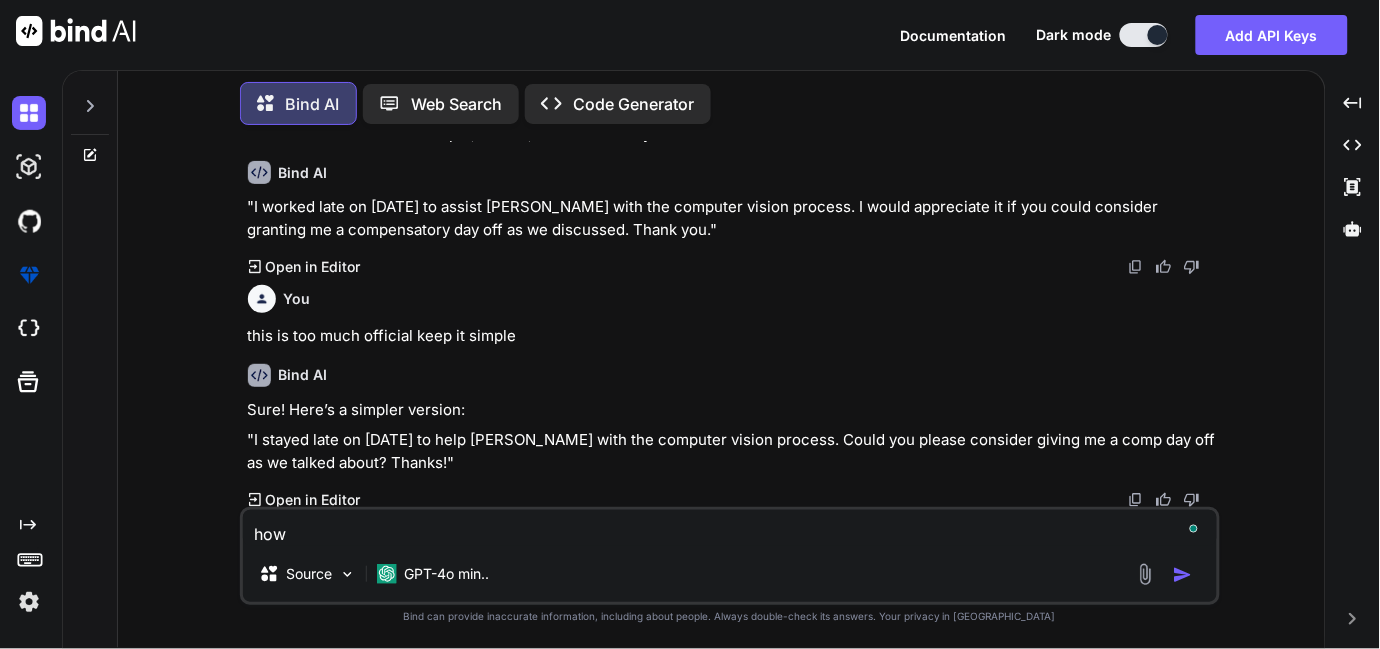 type on "how" 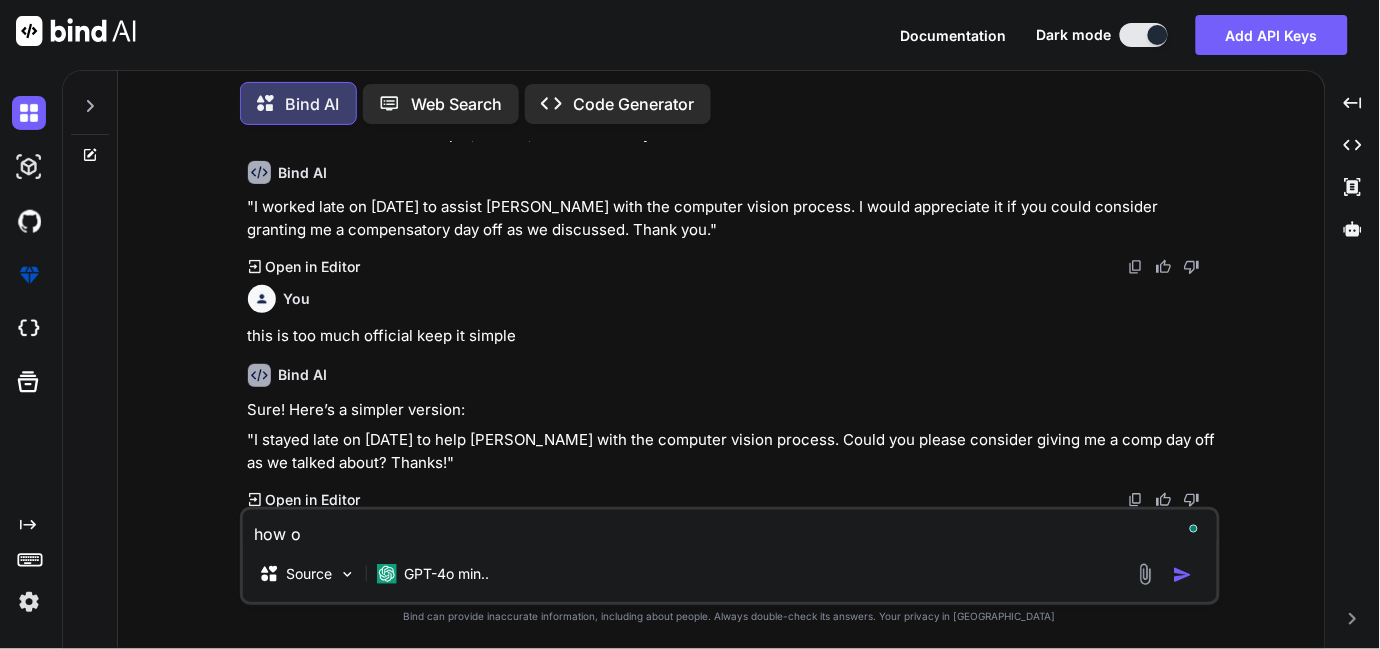 type on "how" 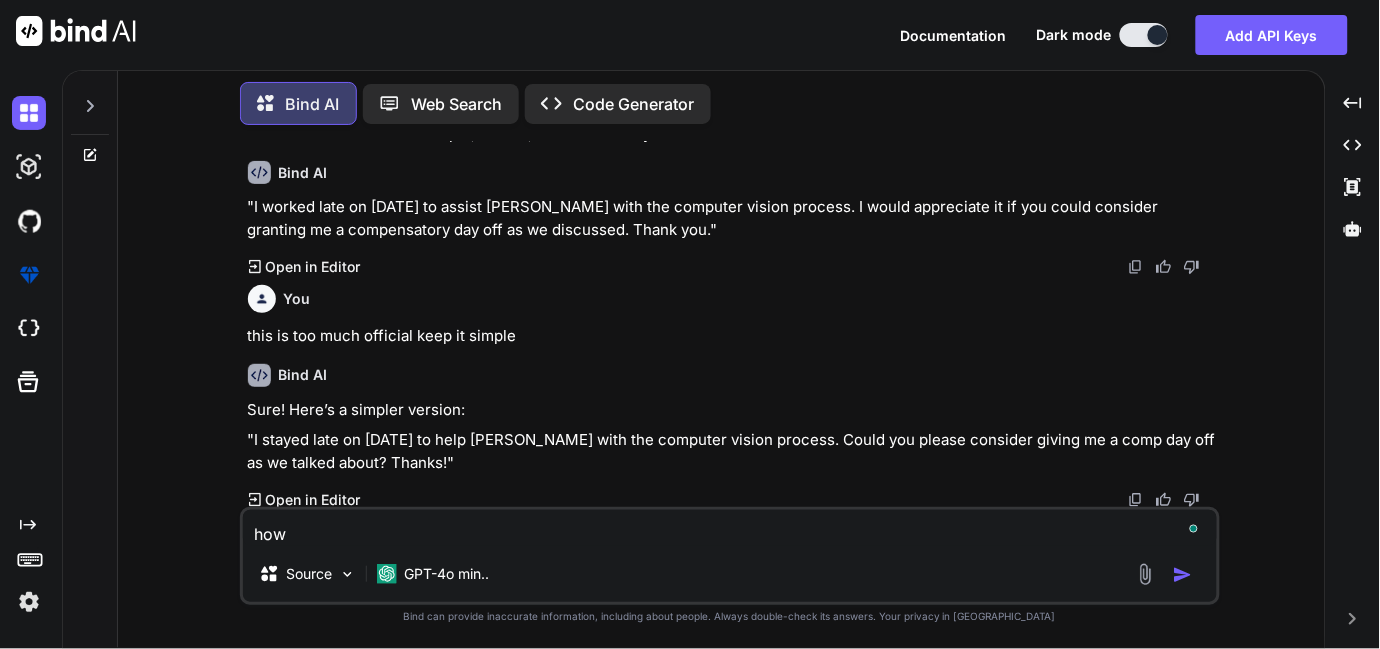 type on "how t" 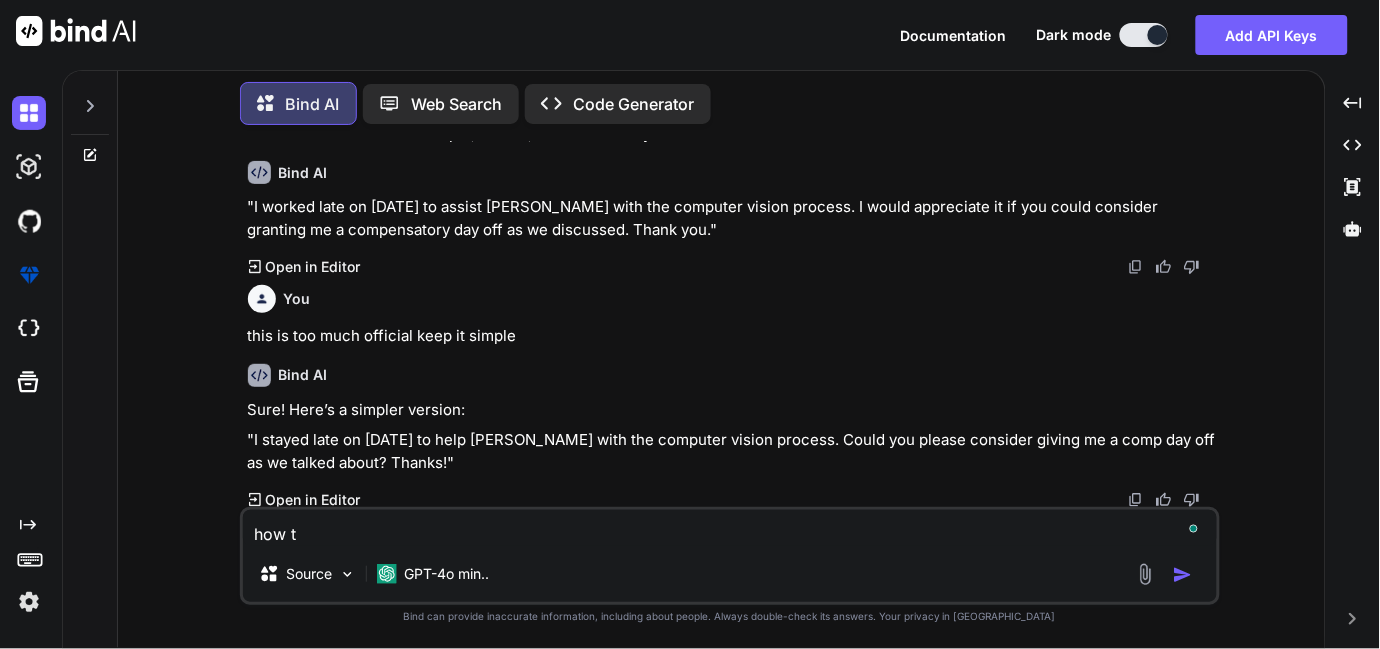 type on "how to" 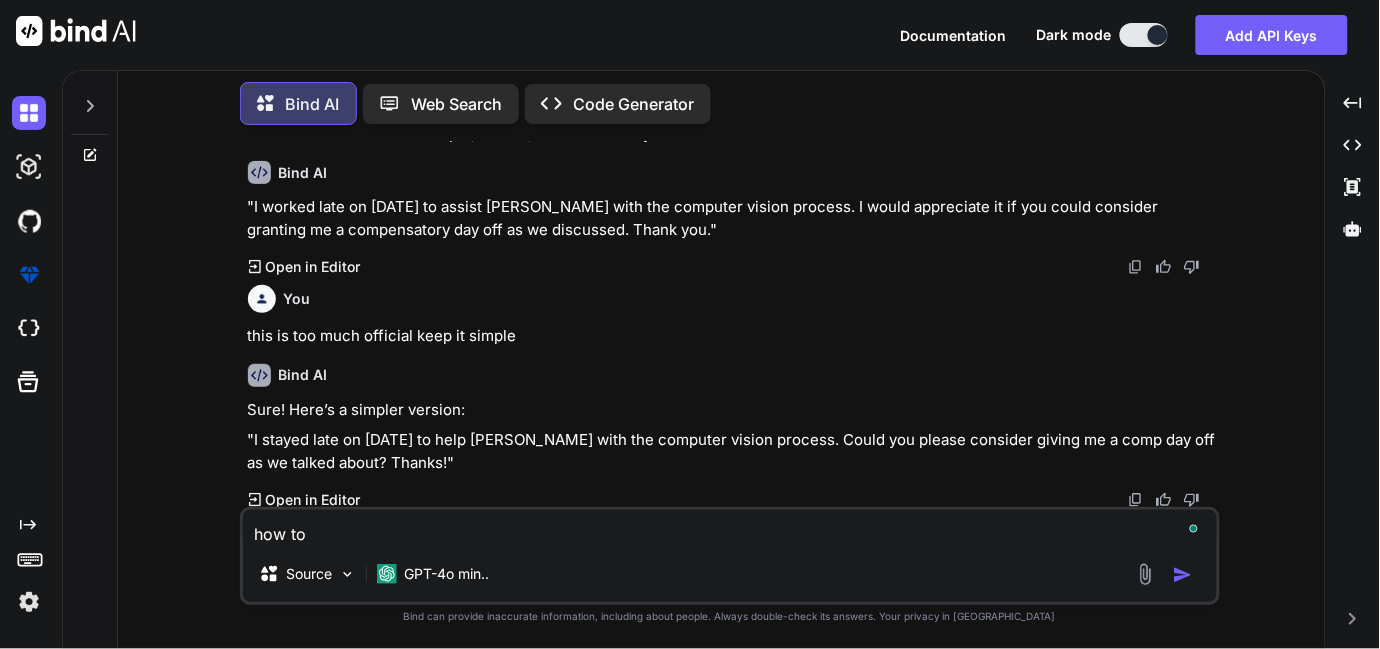 type on "how to" 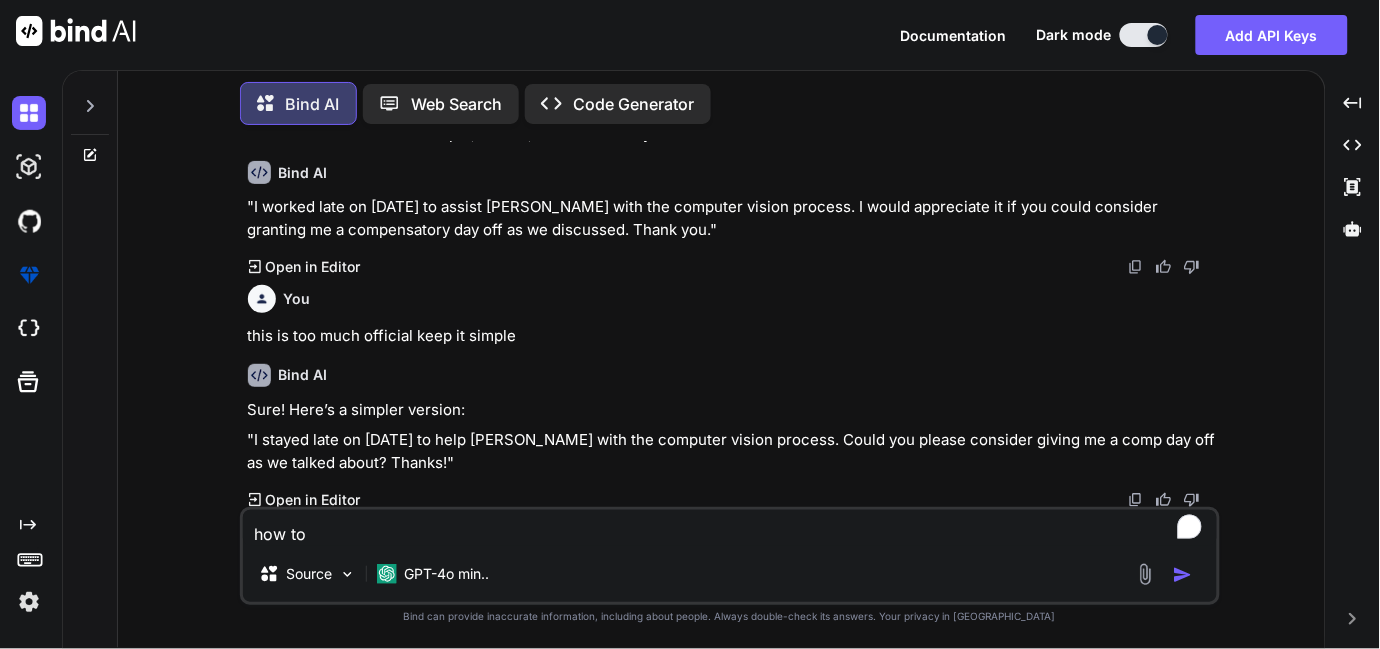 type on "how to t" 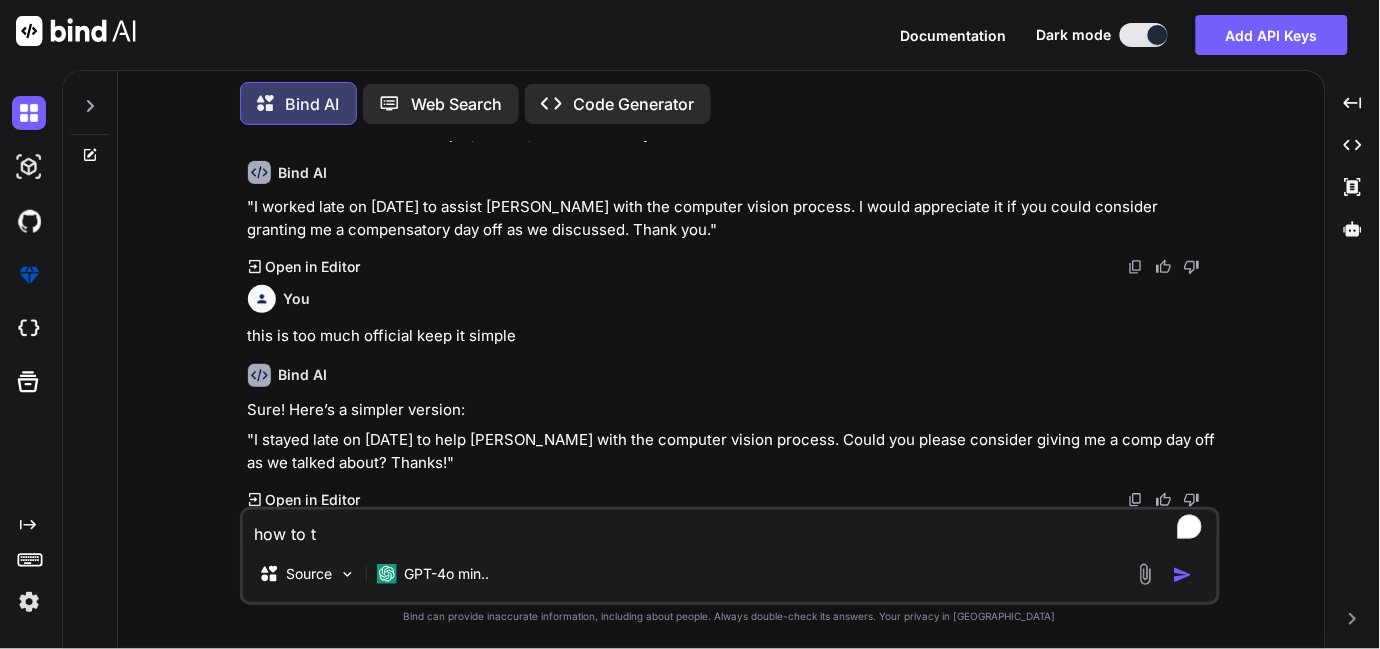 type on "how to ta" 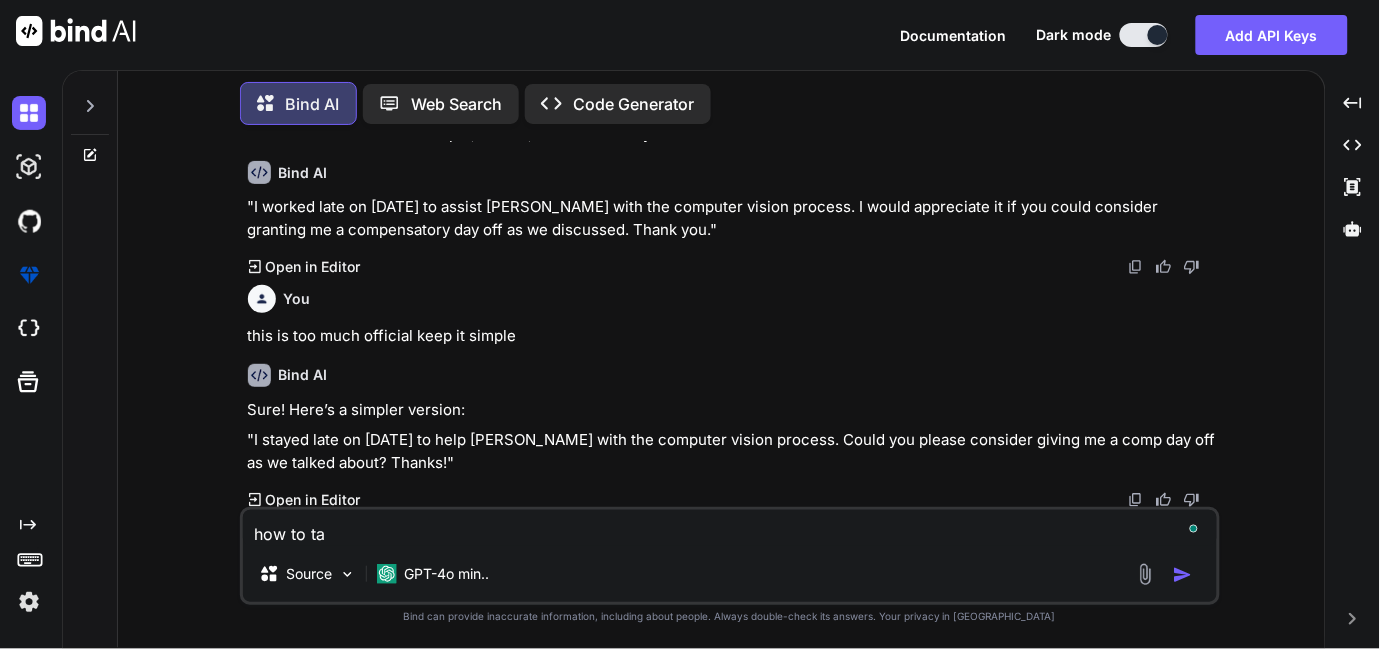 type on "how to tak" 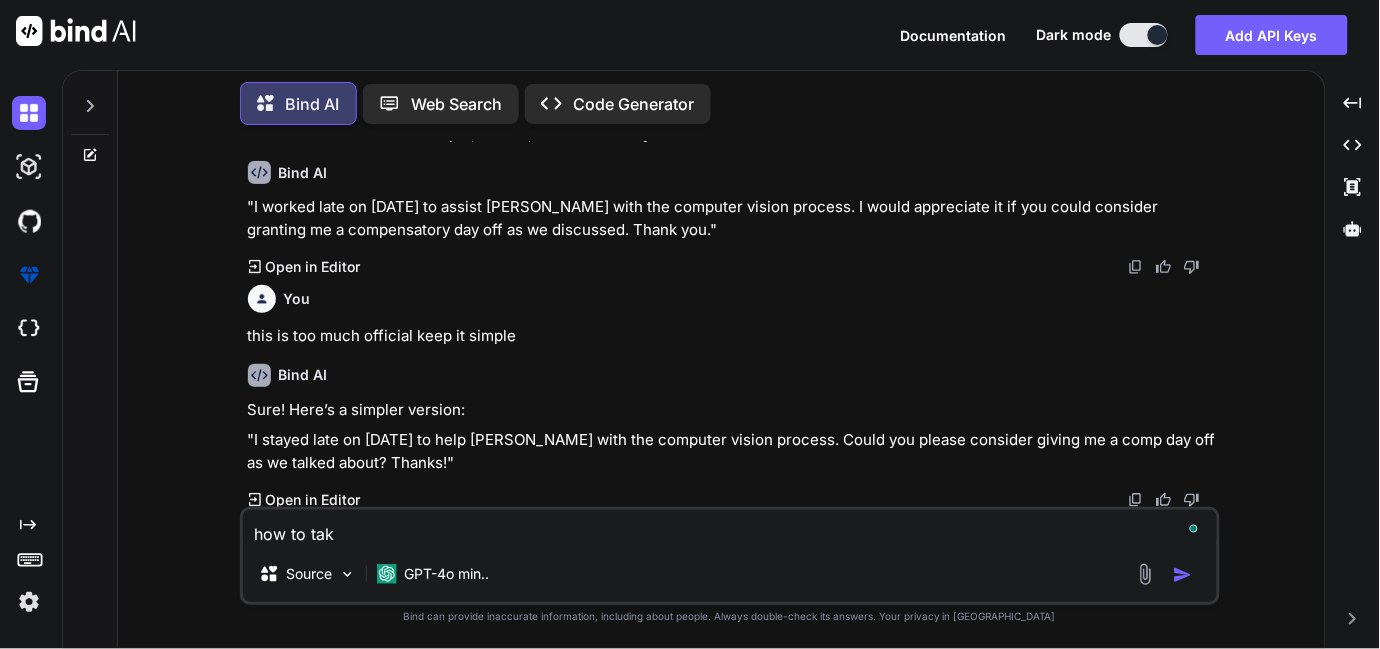 type on "how to take" 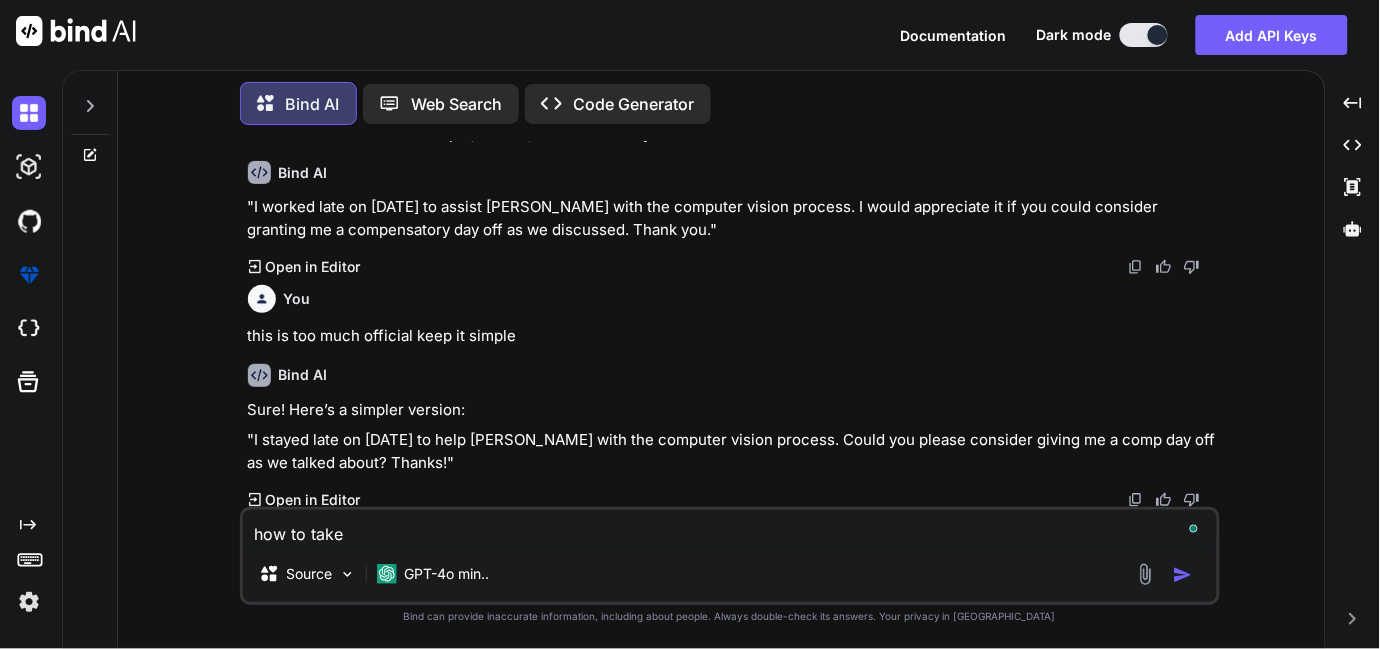 type on "how to take" 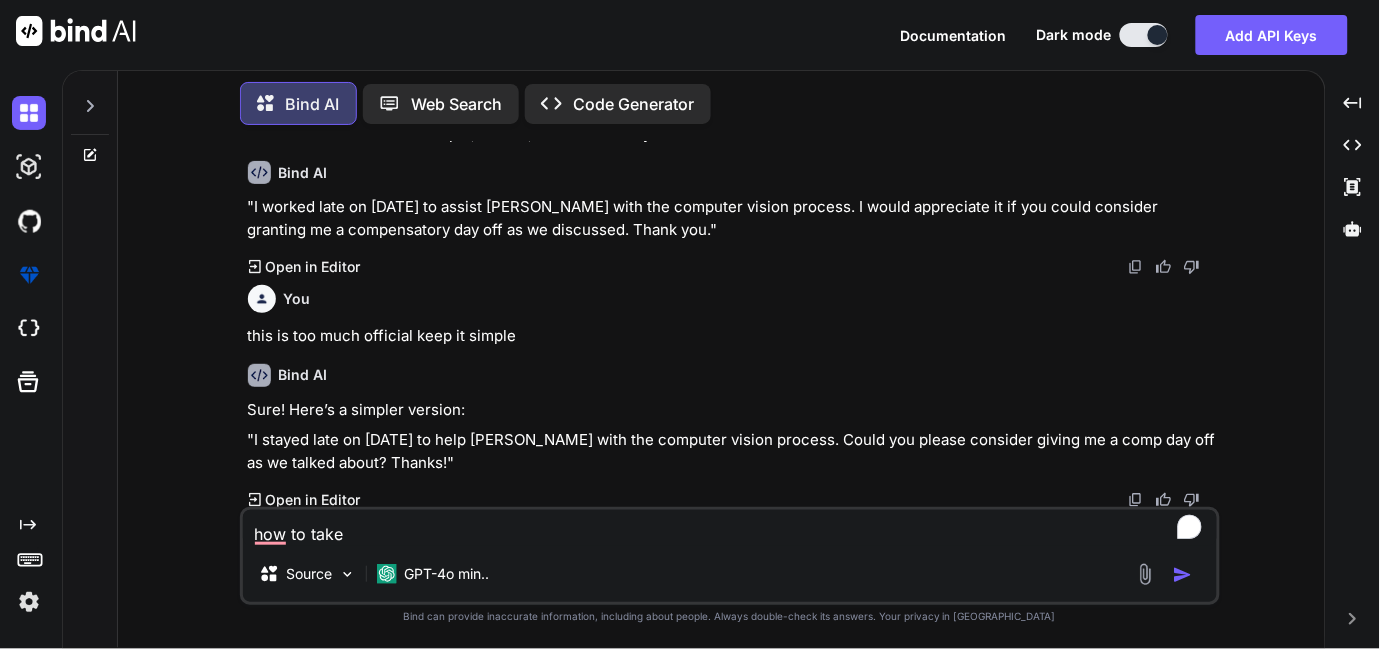 type on "how to take s" 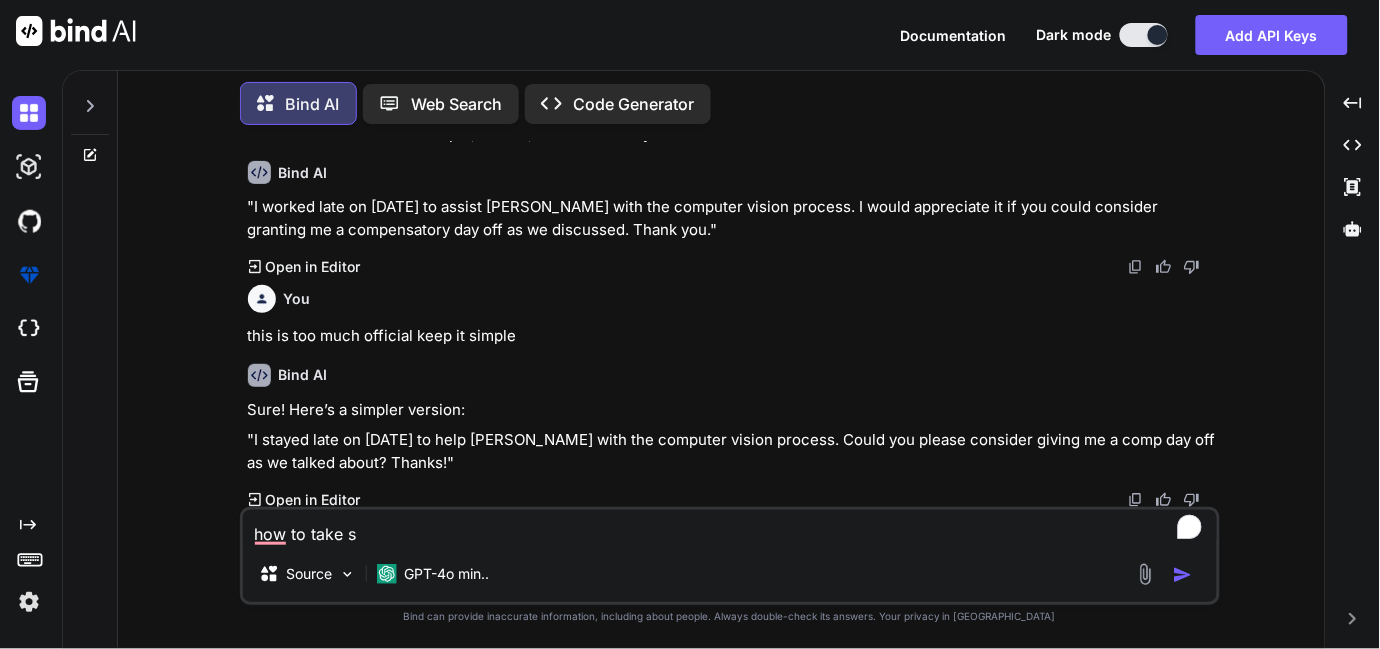 type on "how to take sc" 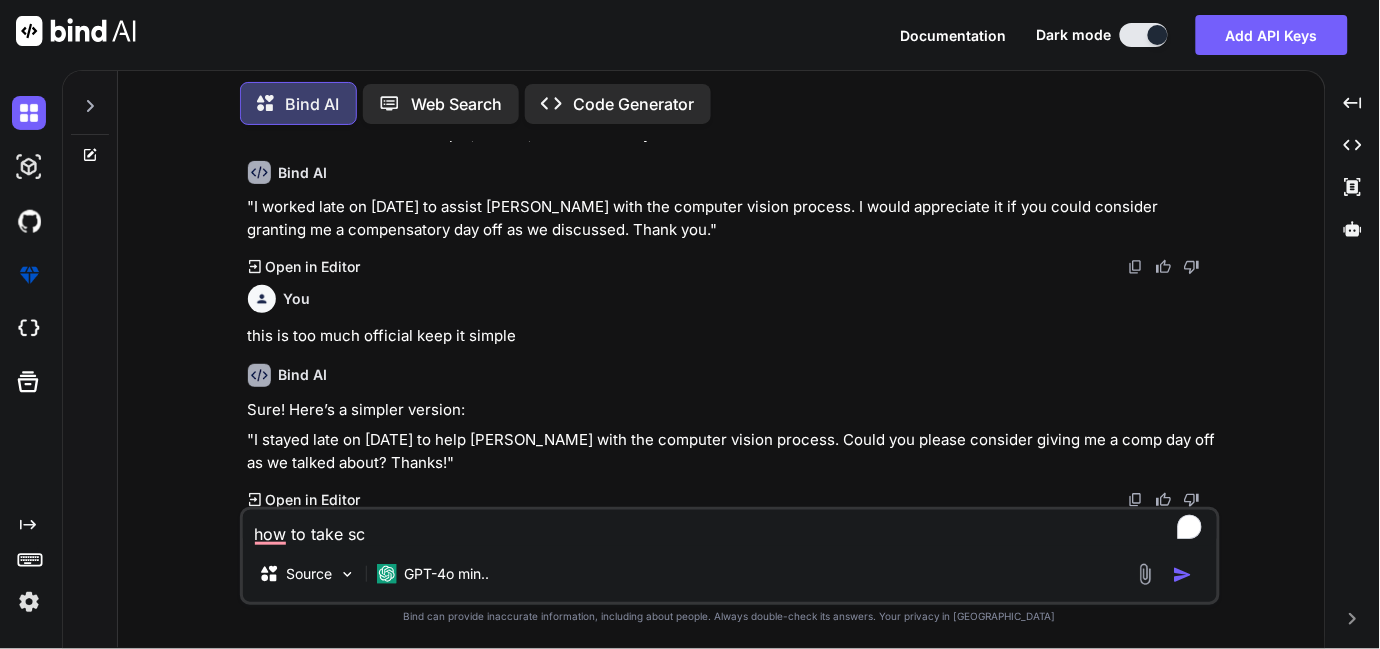 type on "x" 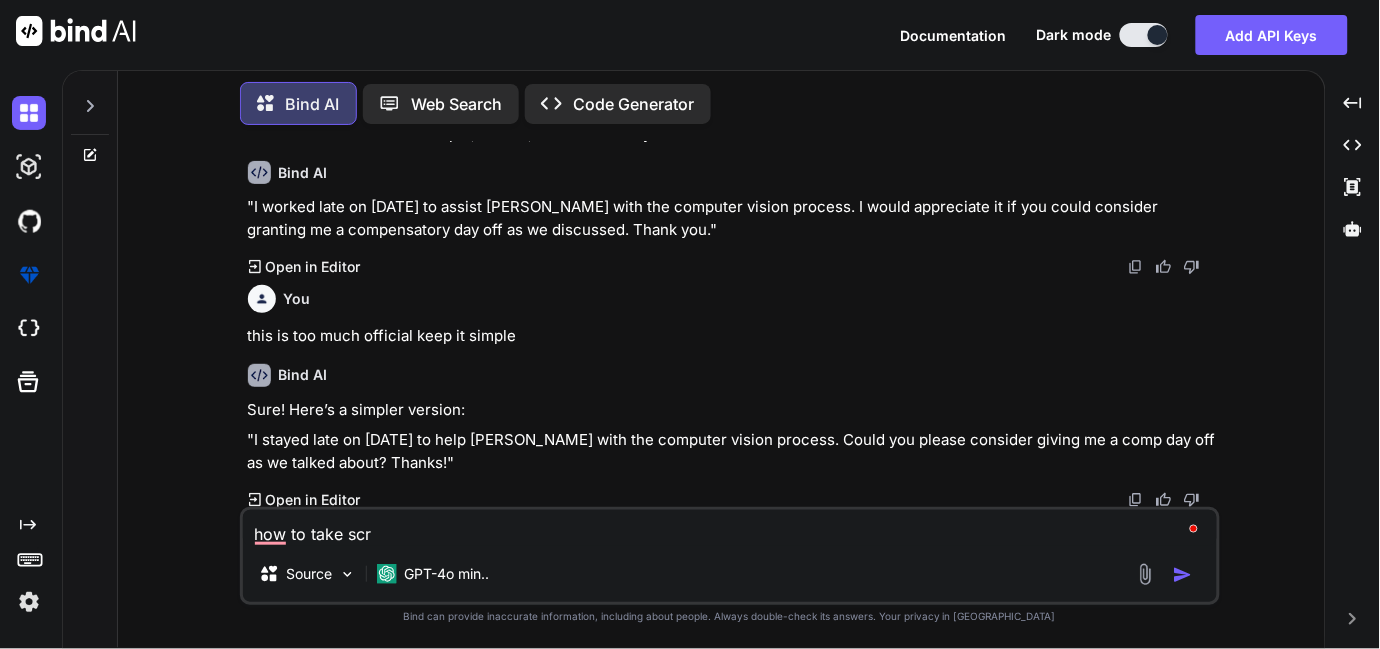 type on "how to take scre" 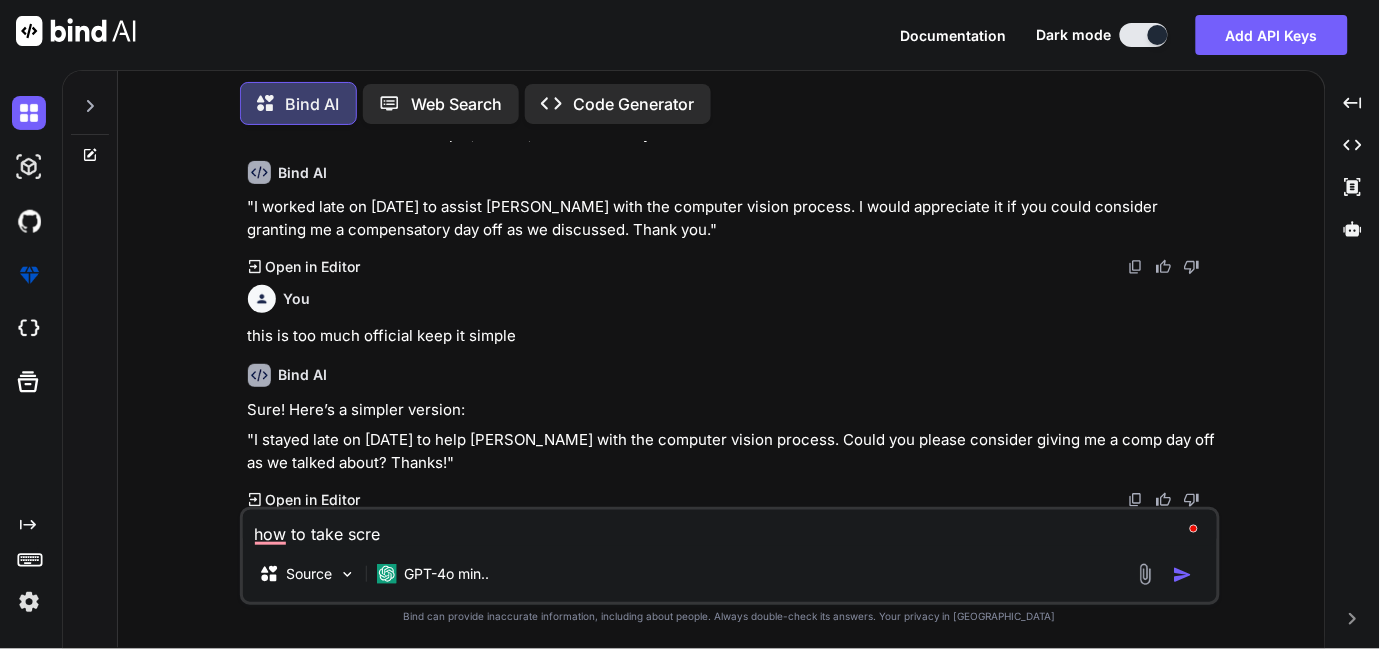 type on "how to take scree" 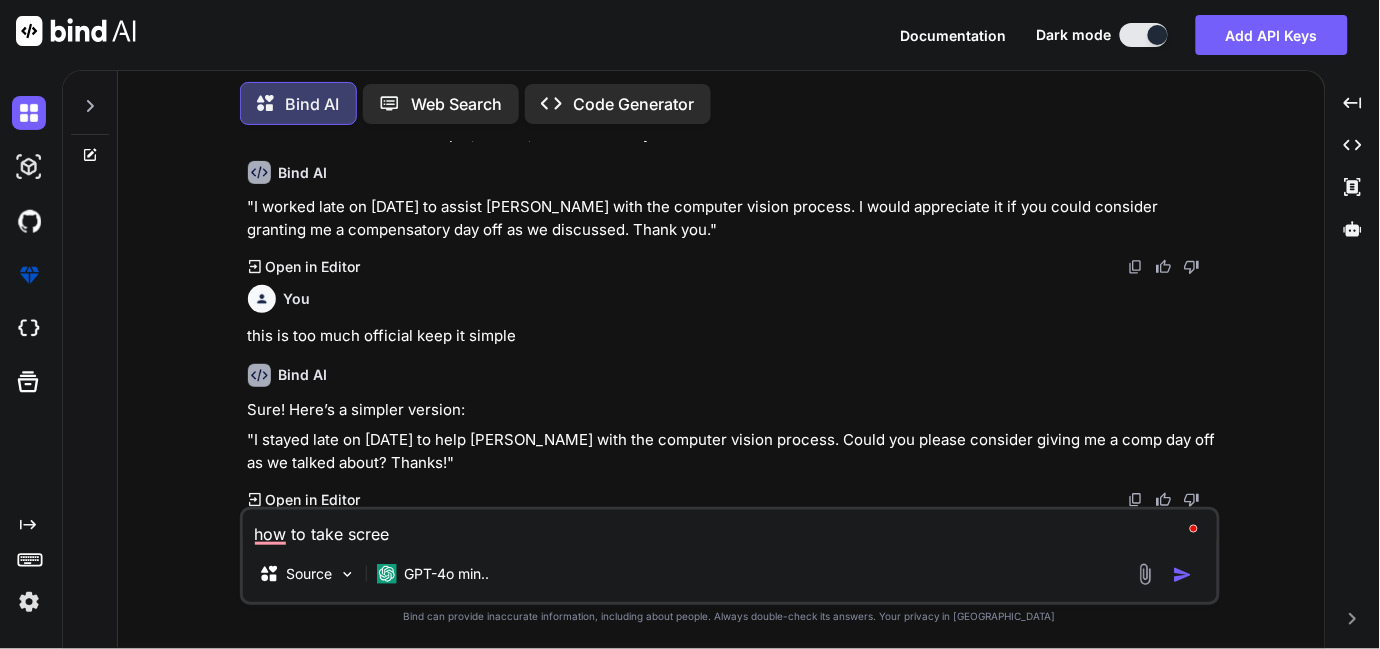 type on "how to take screen" 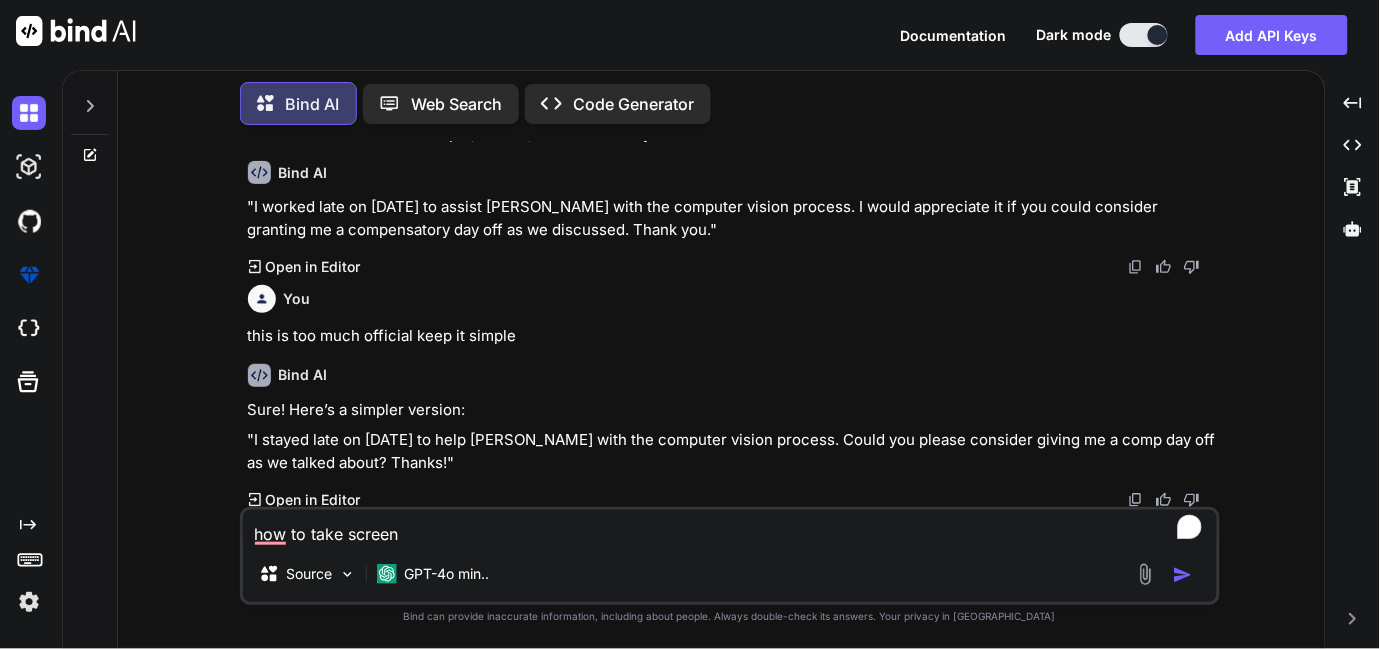 type on "how to take screens" 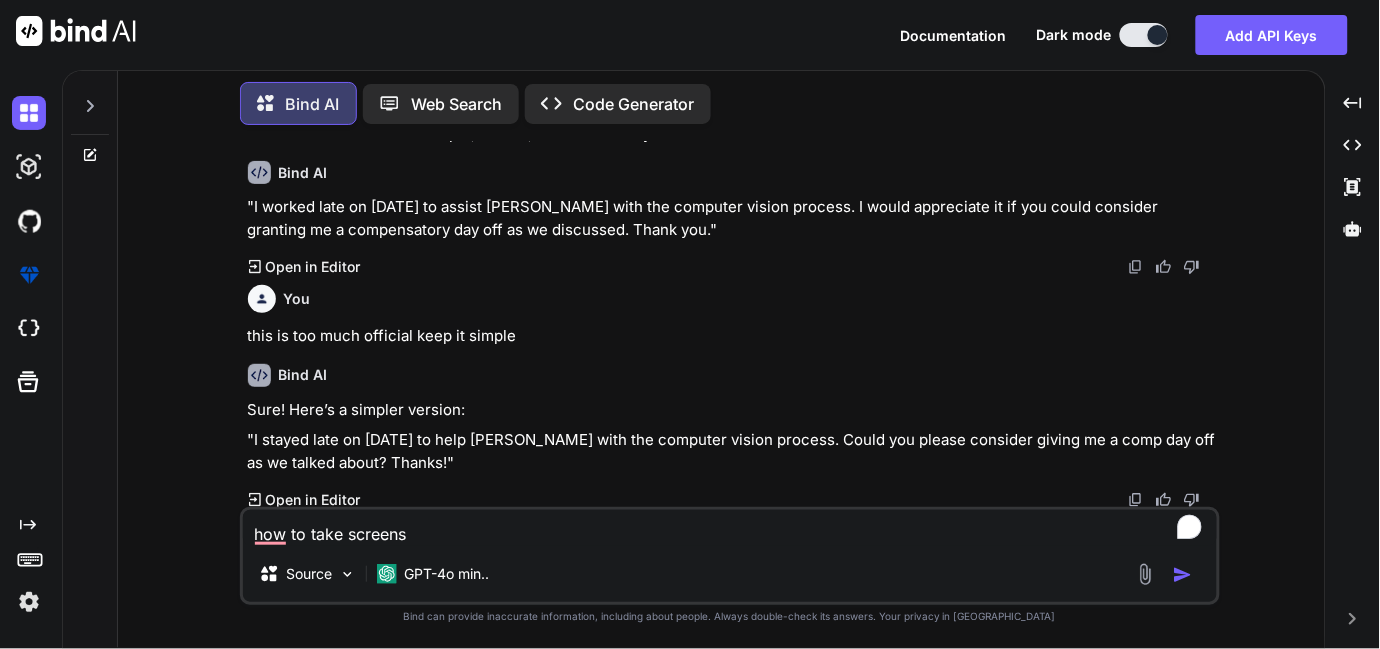 type on "how to take screensh" 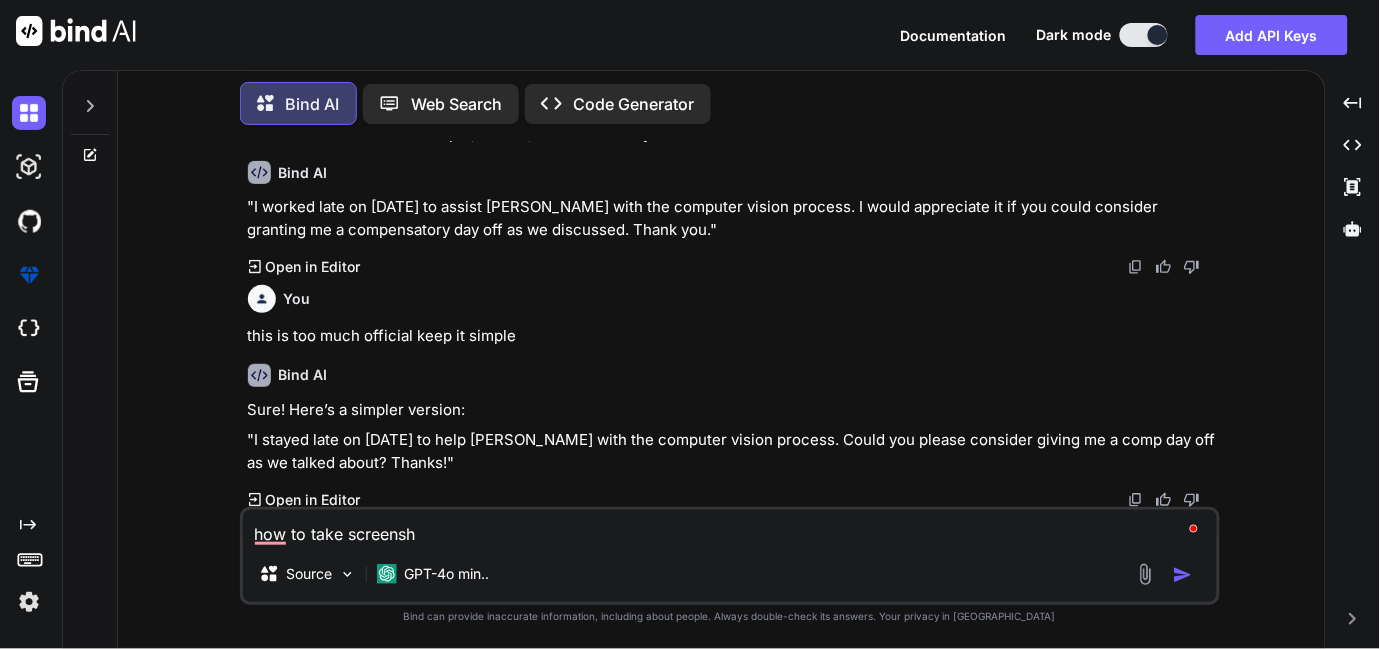 type on "how to take screensho" 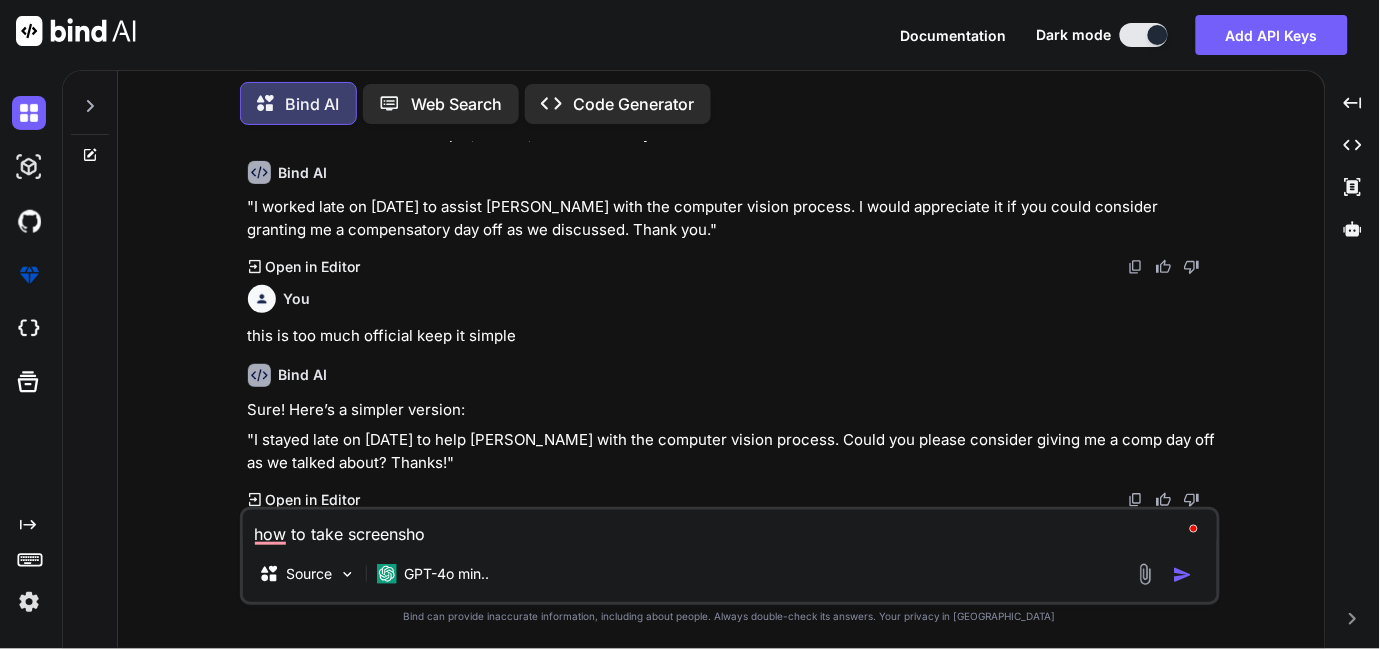 type on "how to take screenshot" 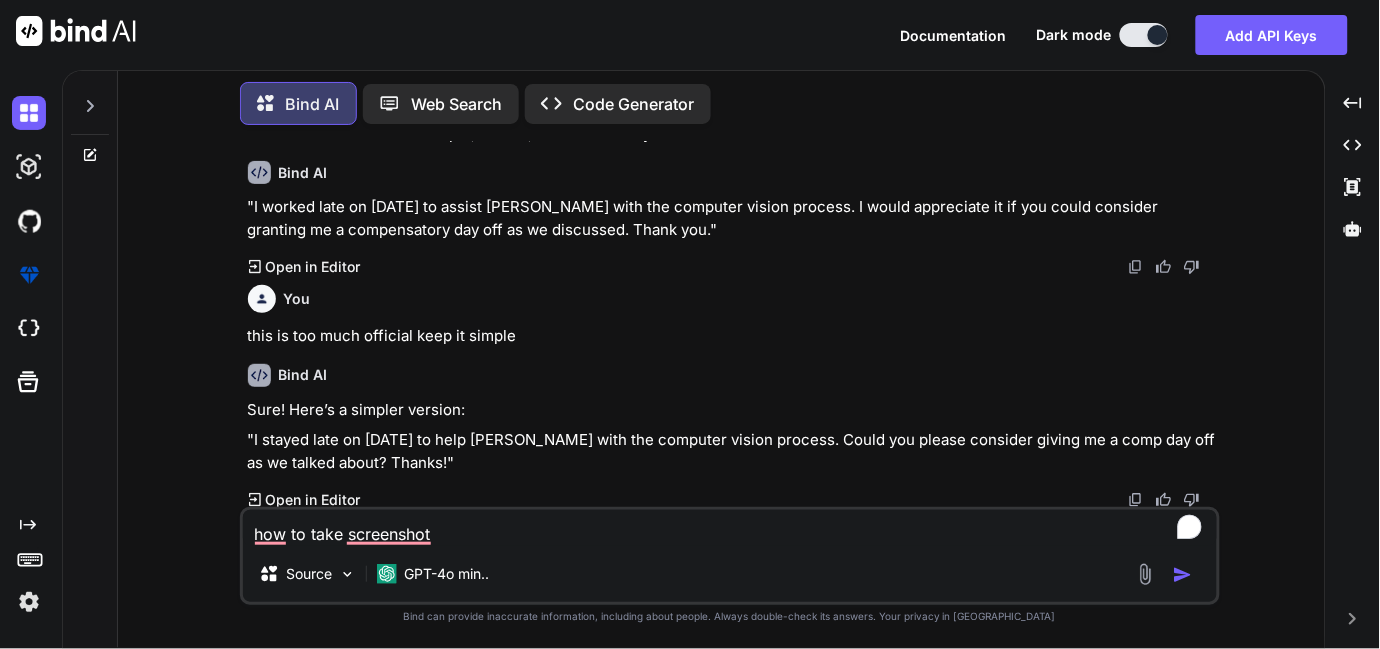 type on "how to take screenshot" 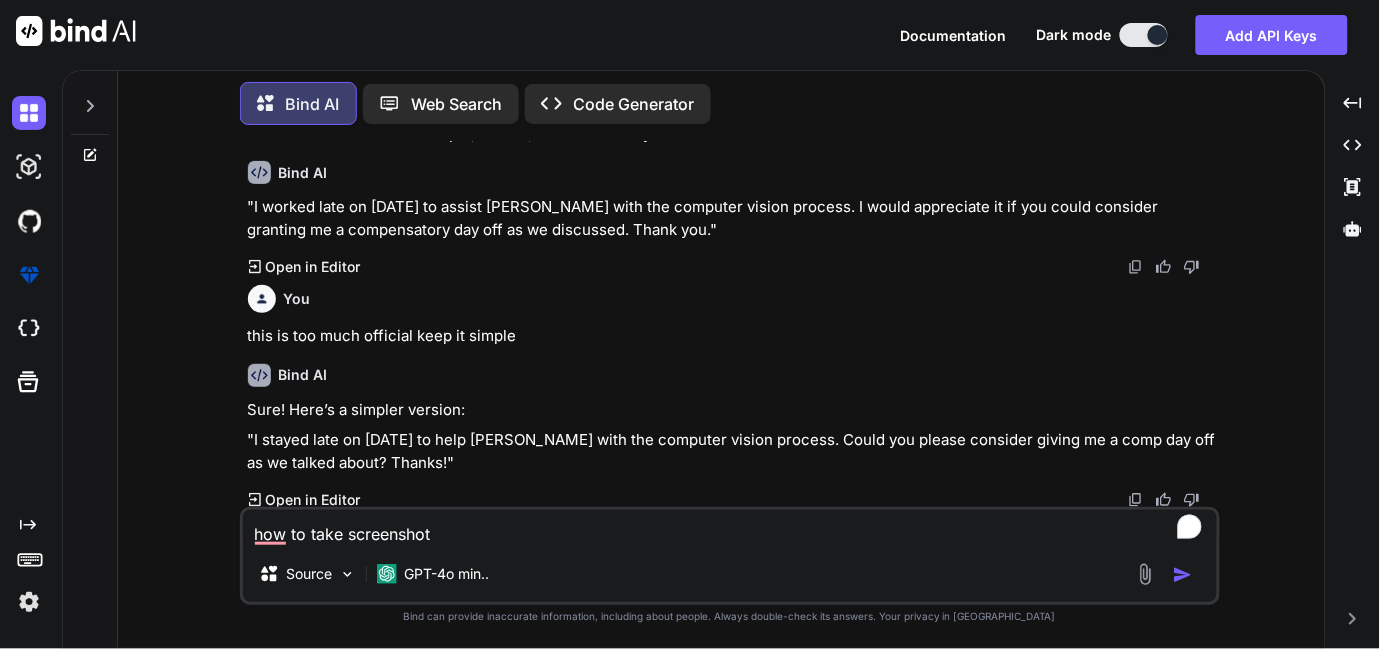 type on "how to take screenshot o" 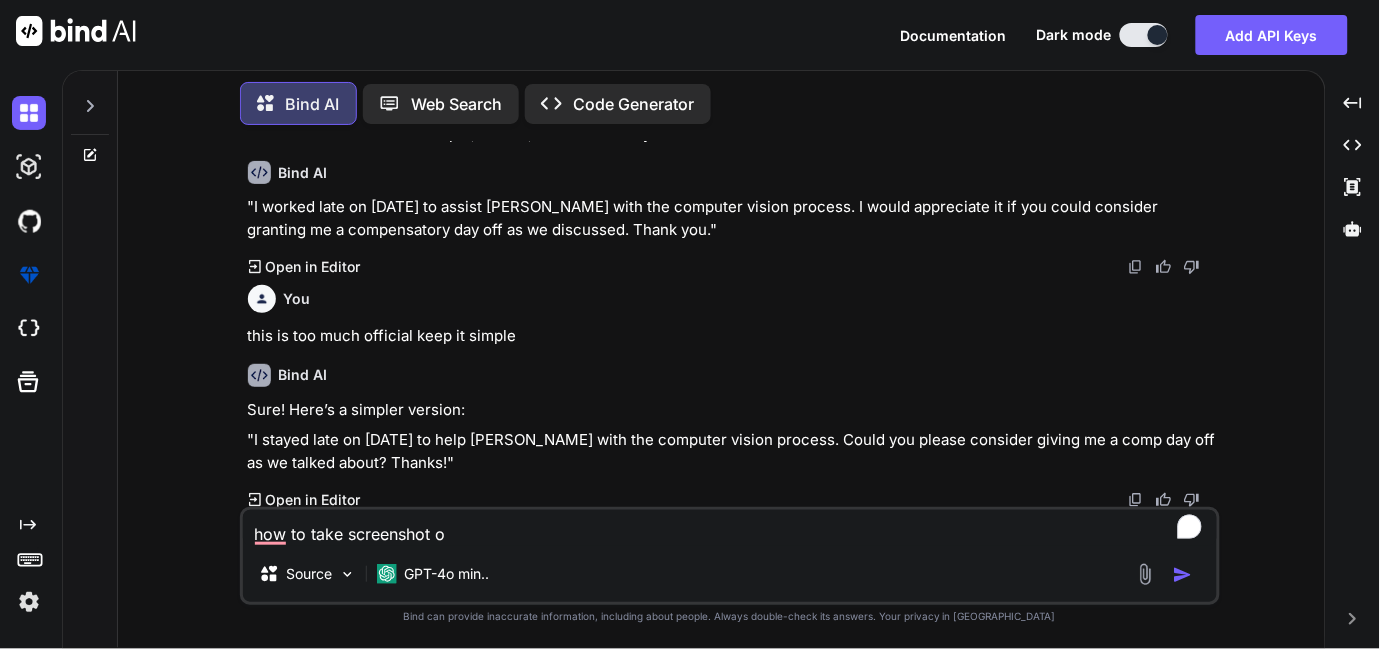 type on "how to take screenshot of" 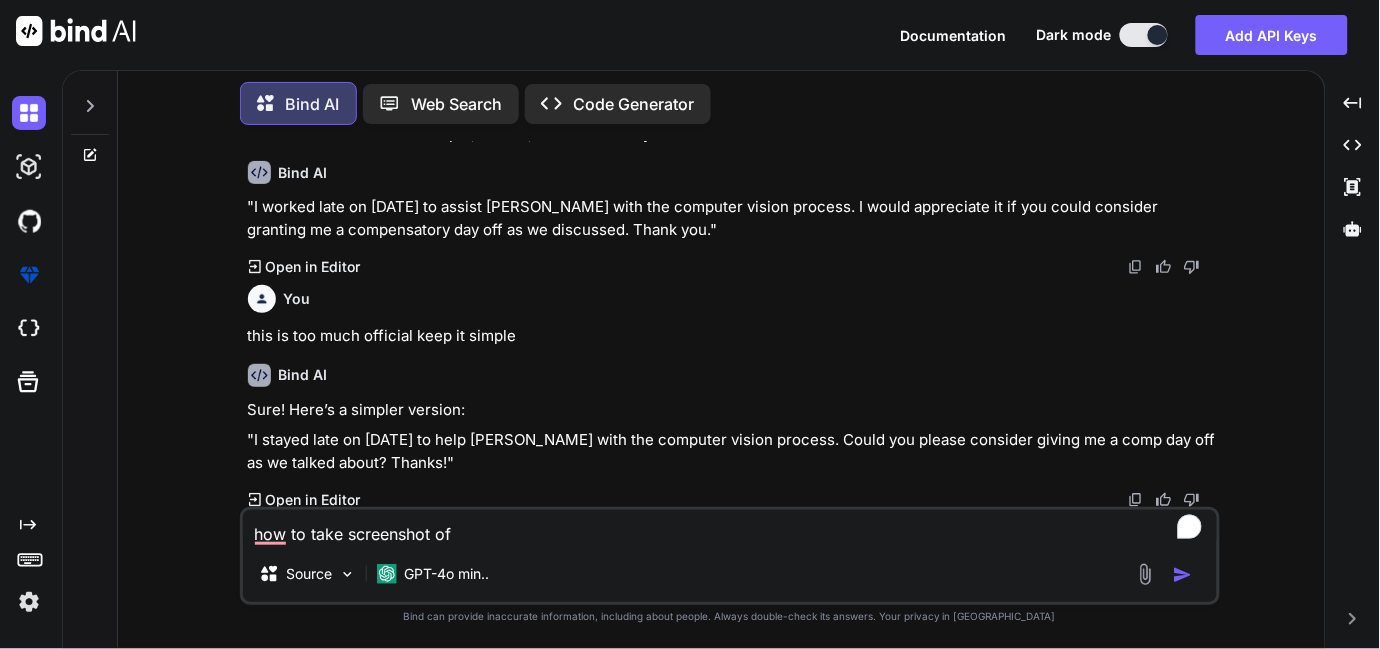 type on "how to take screenshot of" 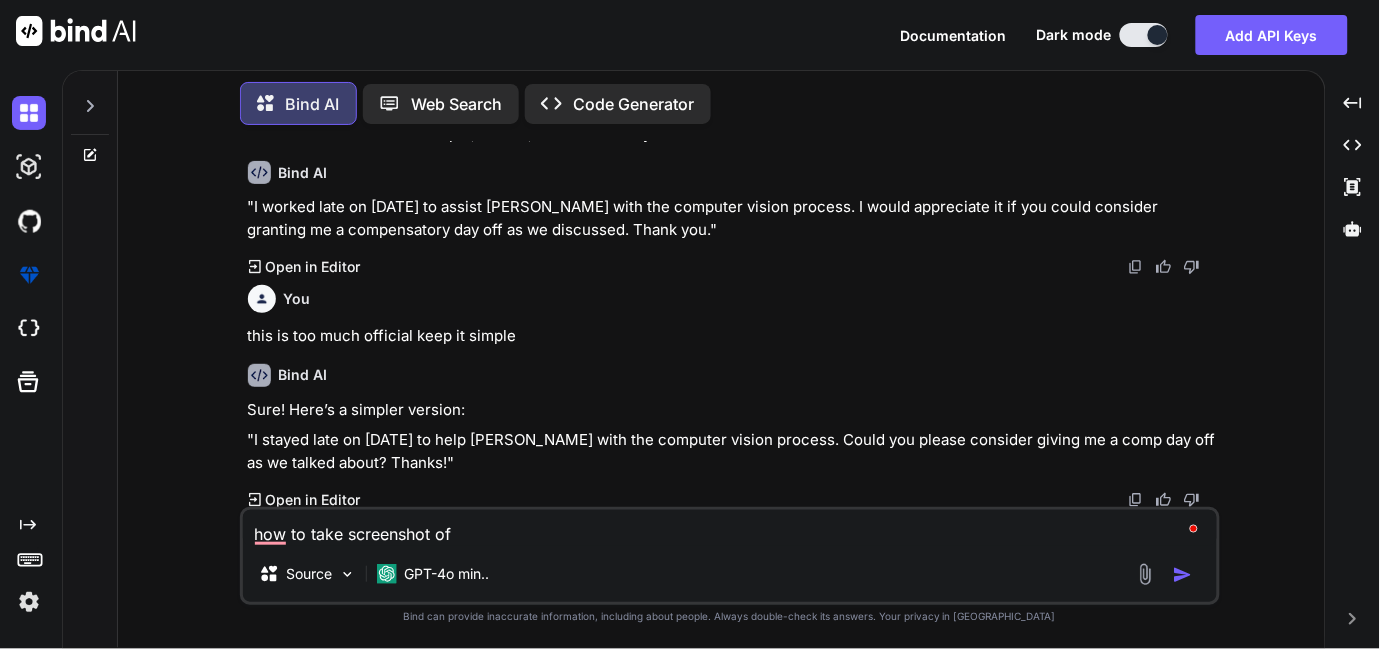 type on "how to take screenshot of w" 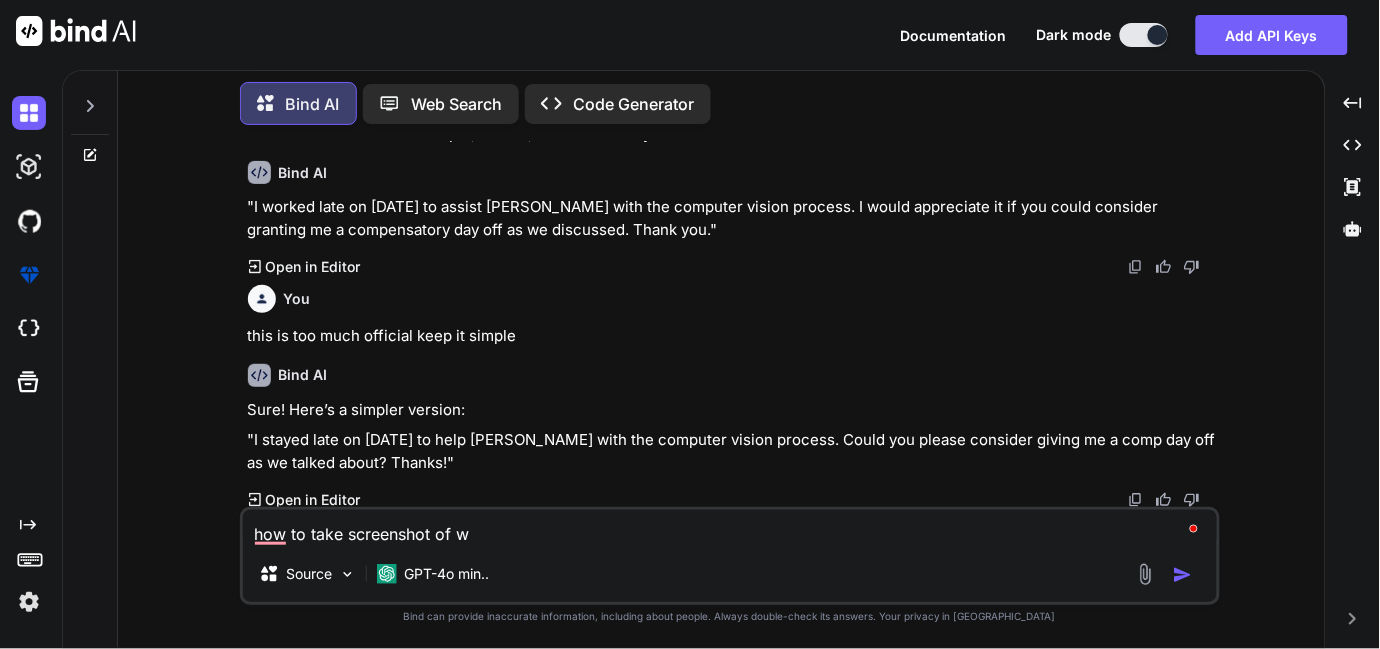 type on "how to take screenshot of wh" 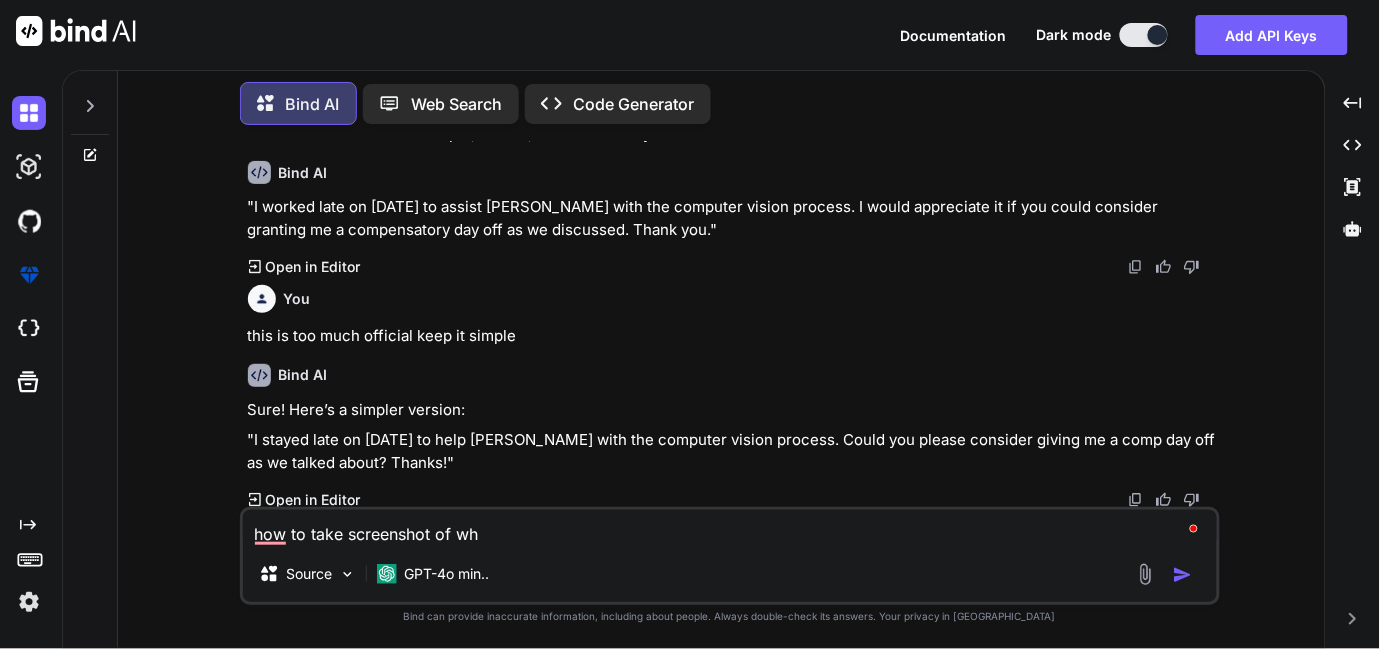 type on "how to take screenshot of who" 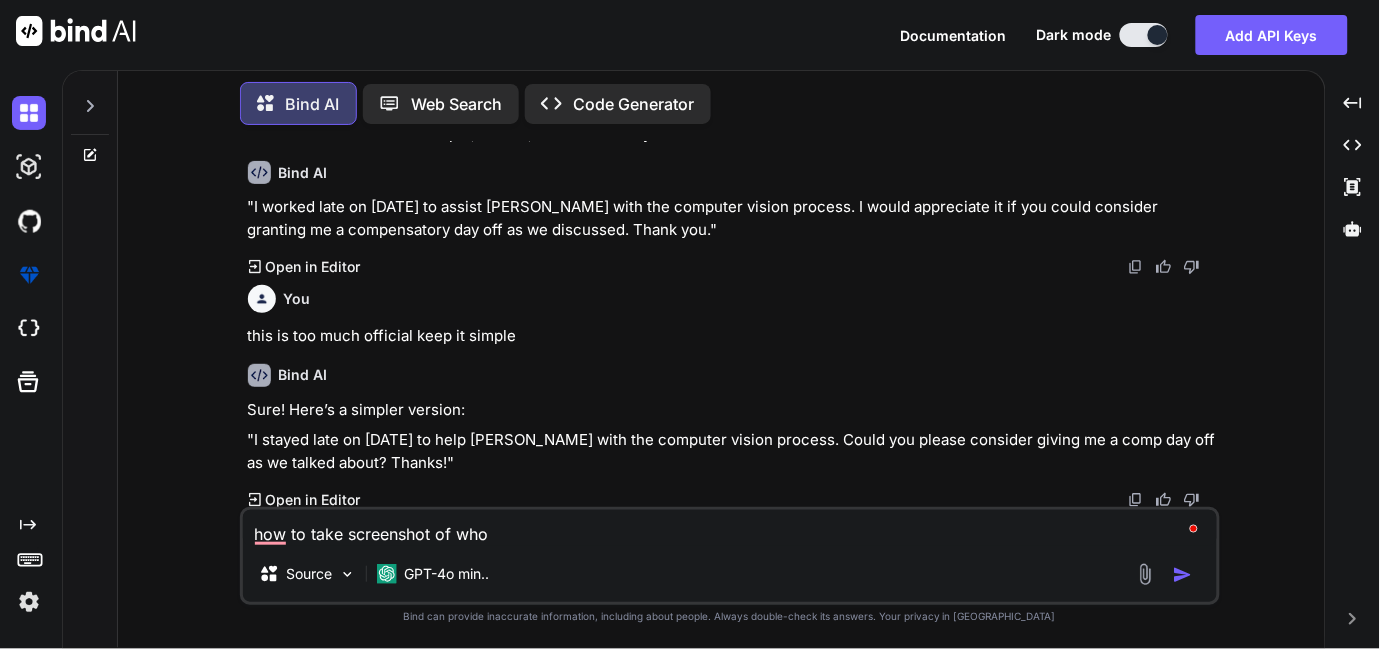 type on "how to take screenshot of whol" 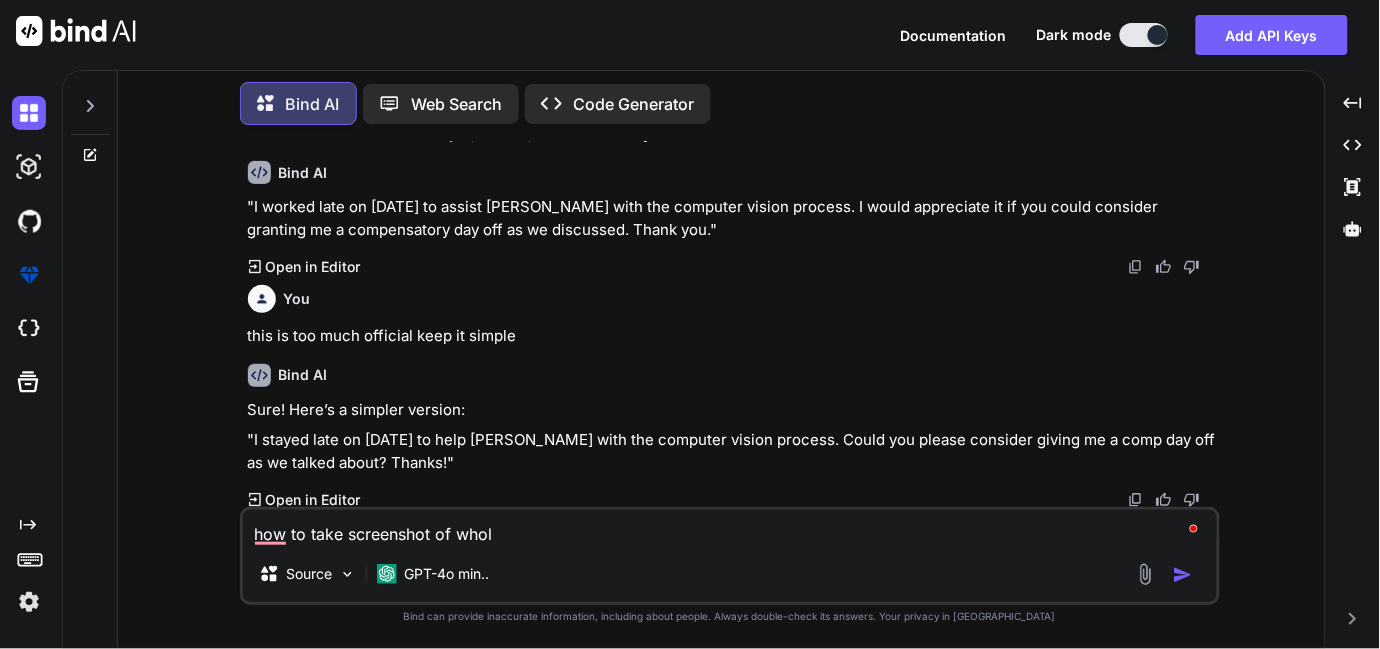 type on "how to take screenshot of whole" 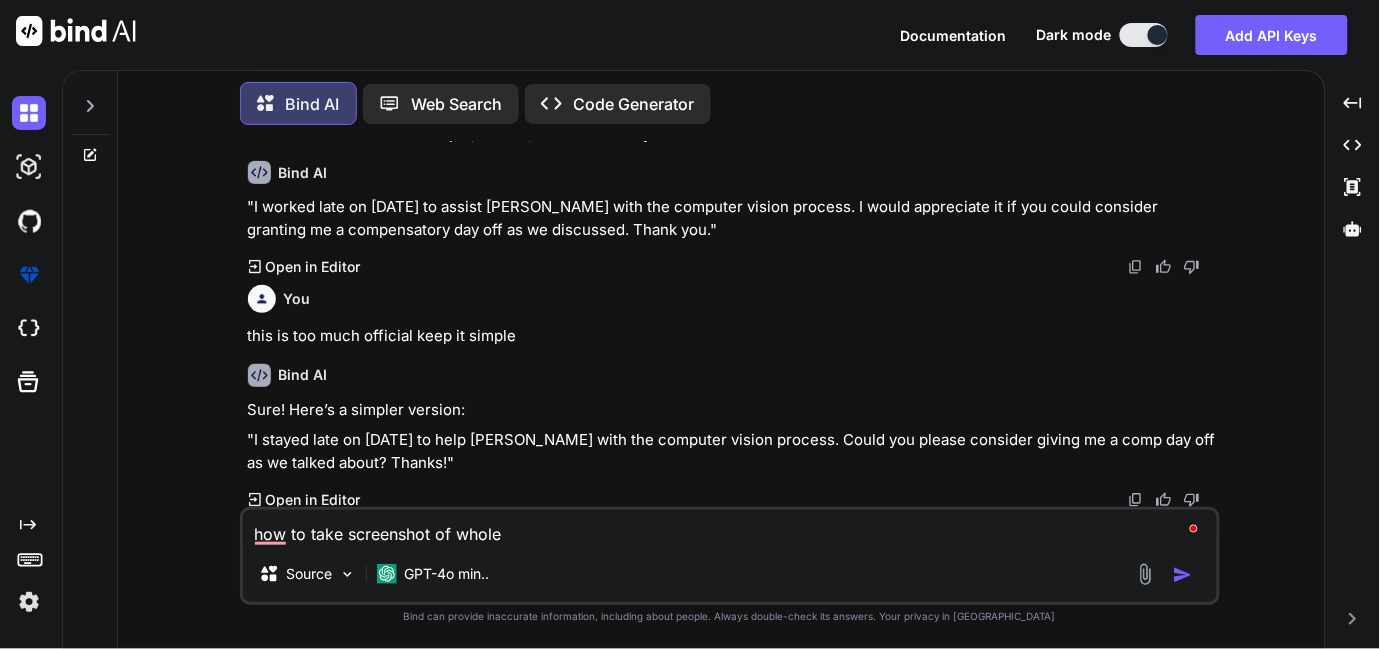 type on "how to take screenshot of whole" 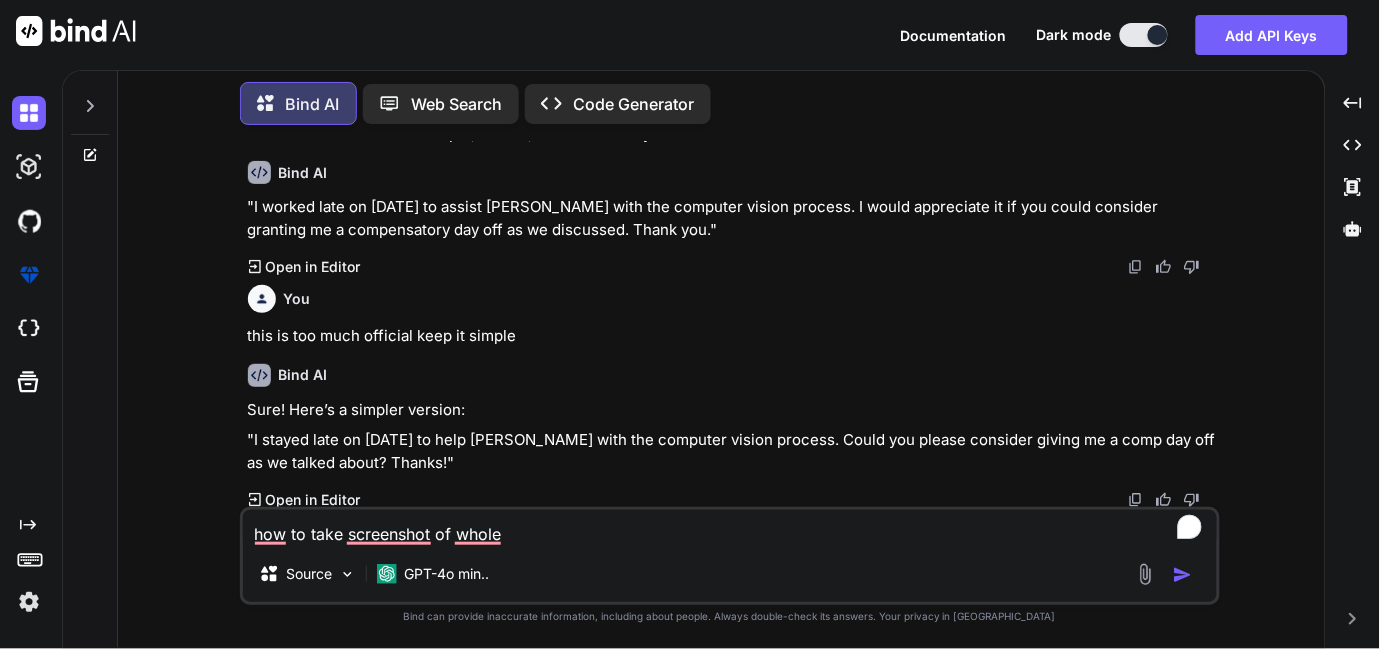 type on "how to take screenshot of whole w" 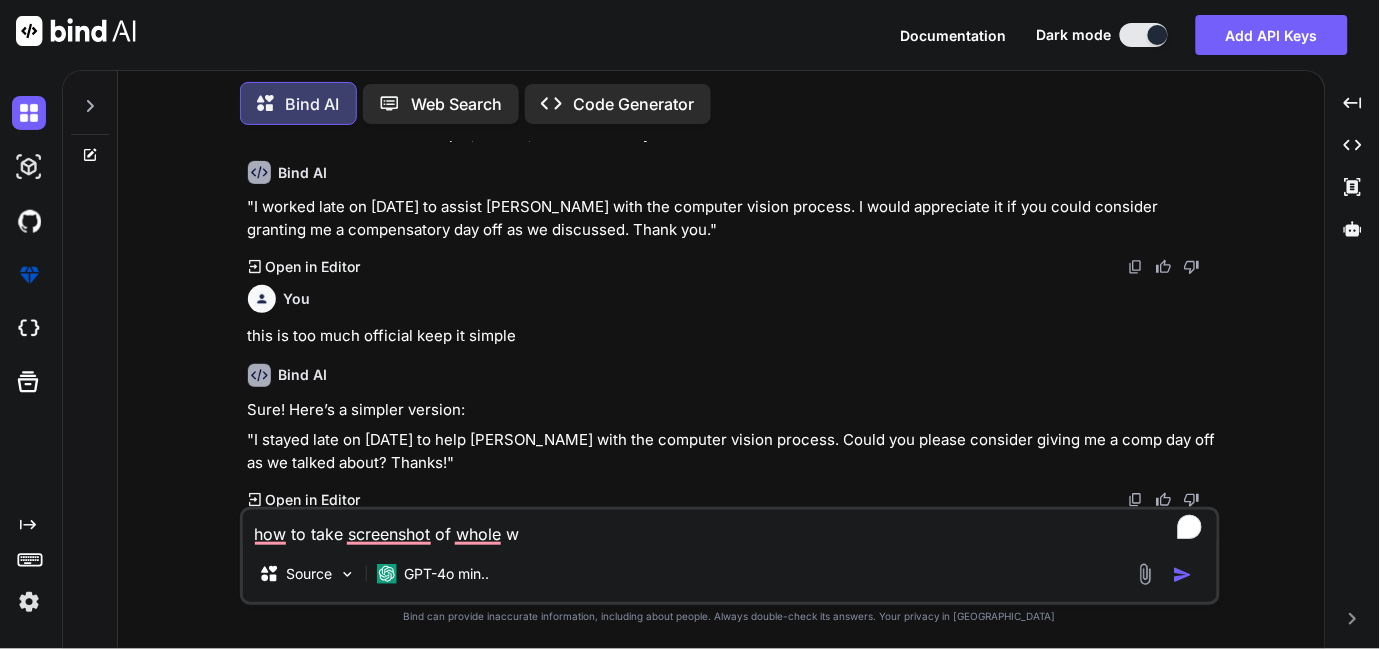 type on "how to take screenshot of whole we" 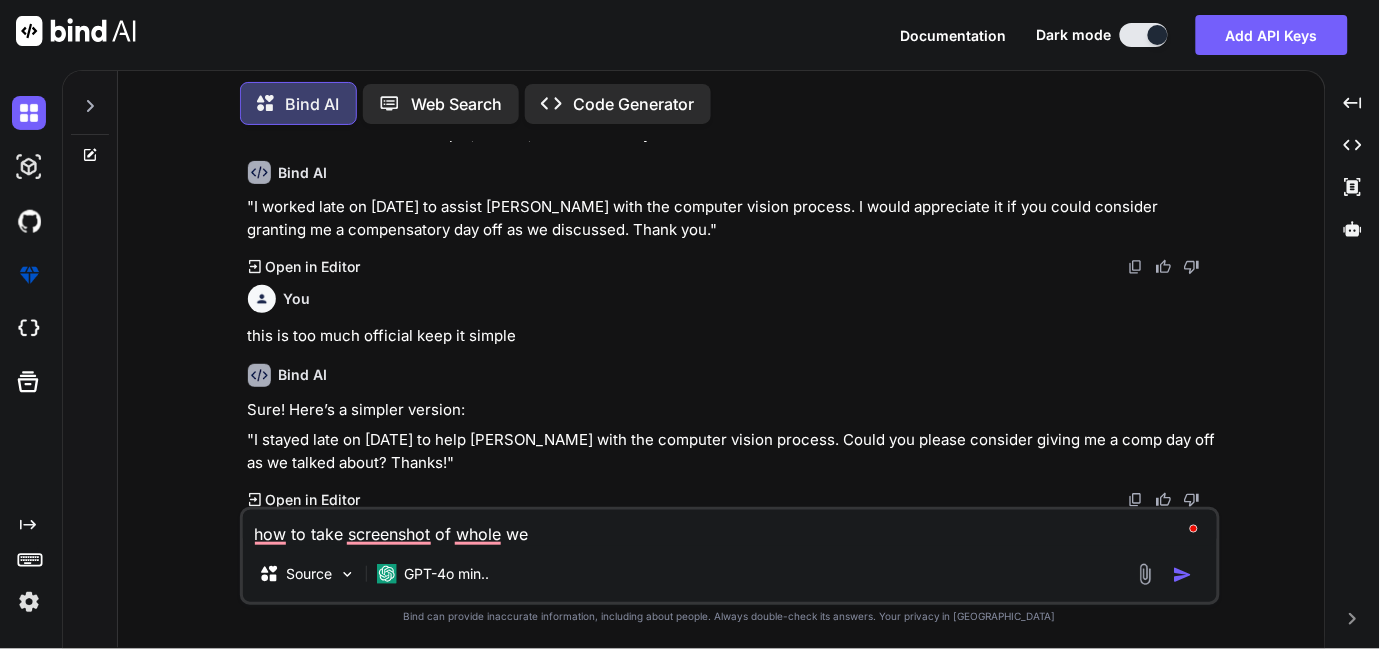 type on "how to take screenshot of whole web" 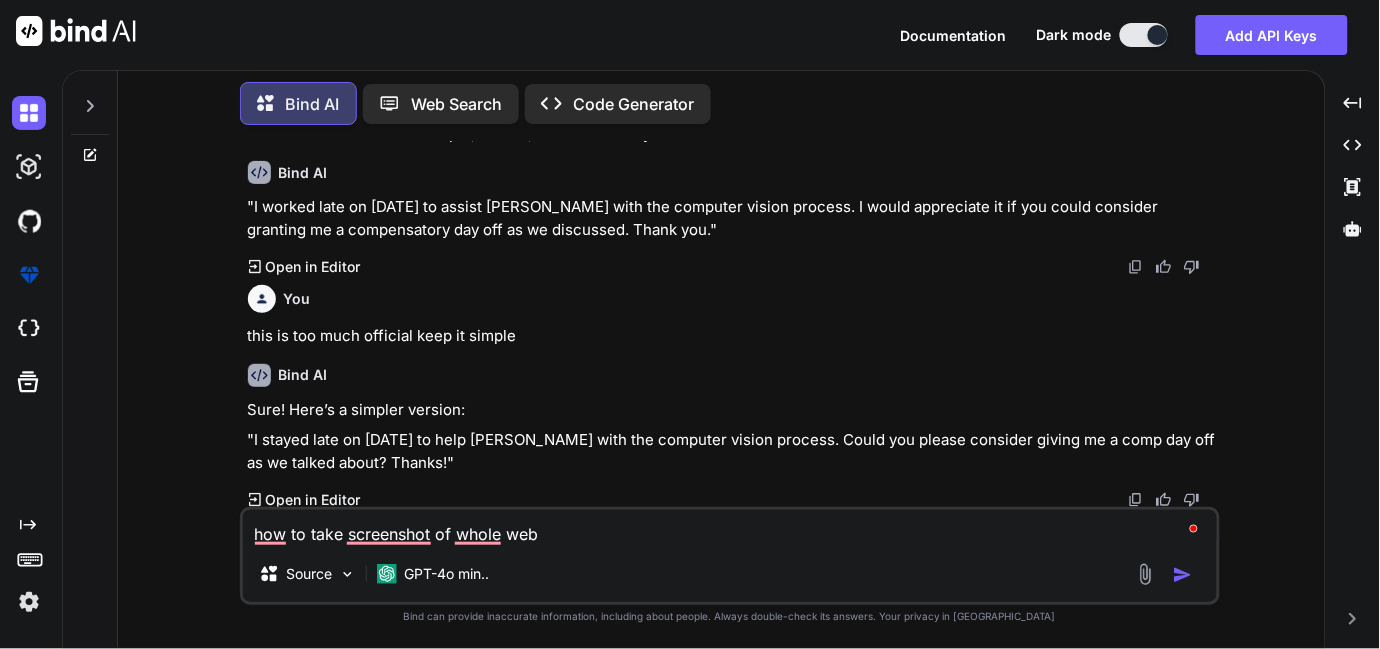type on "how to take screenshot of whole webs" 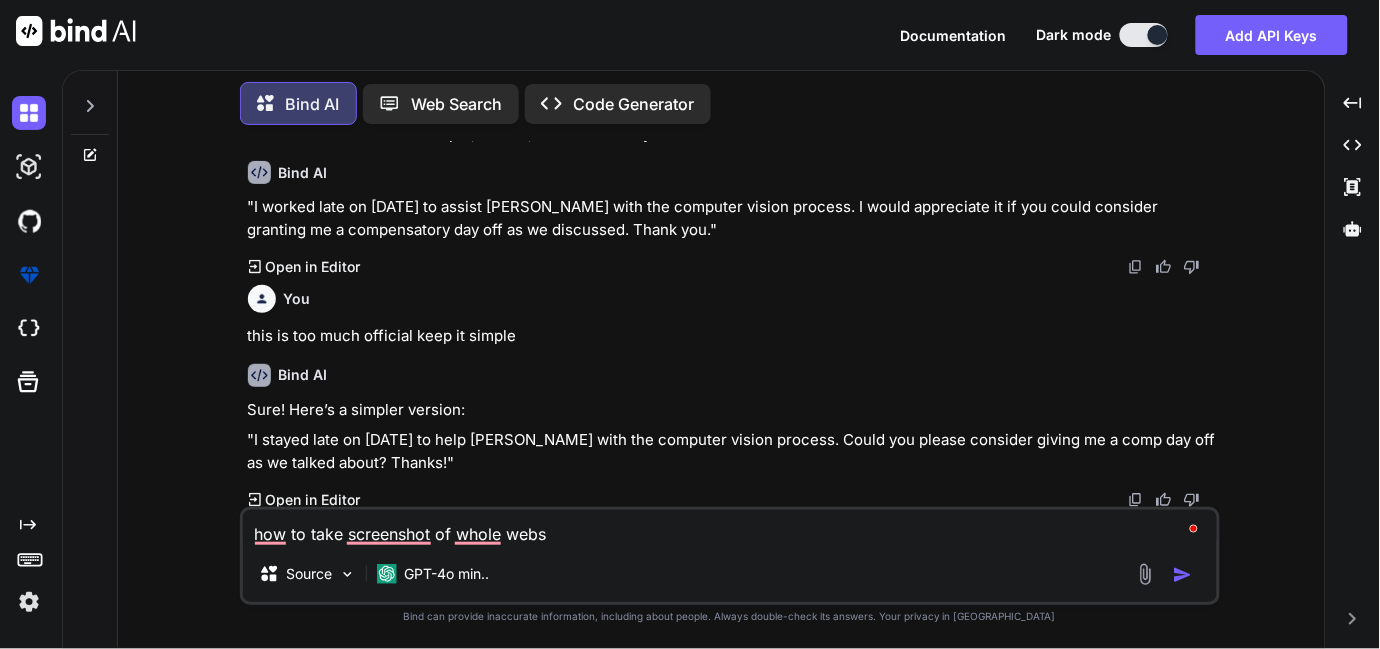 type on "how to take screenshot of whole websi" 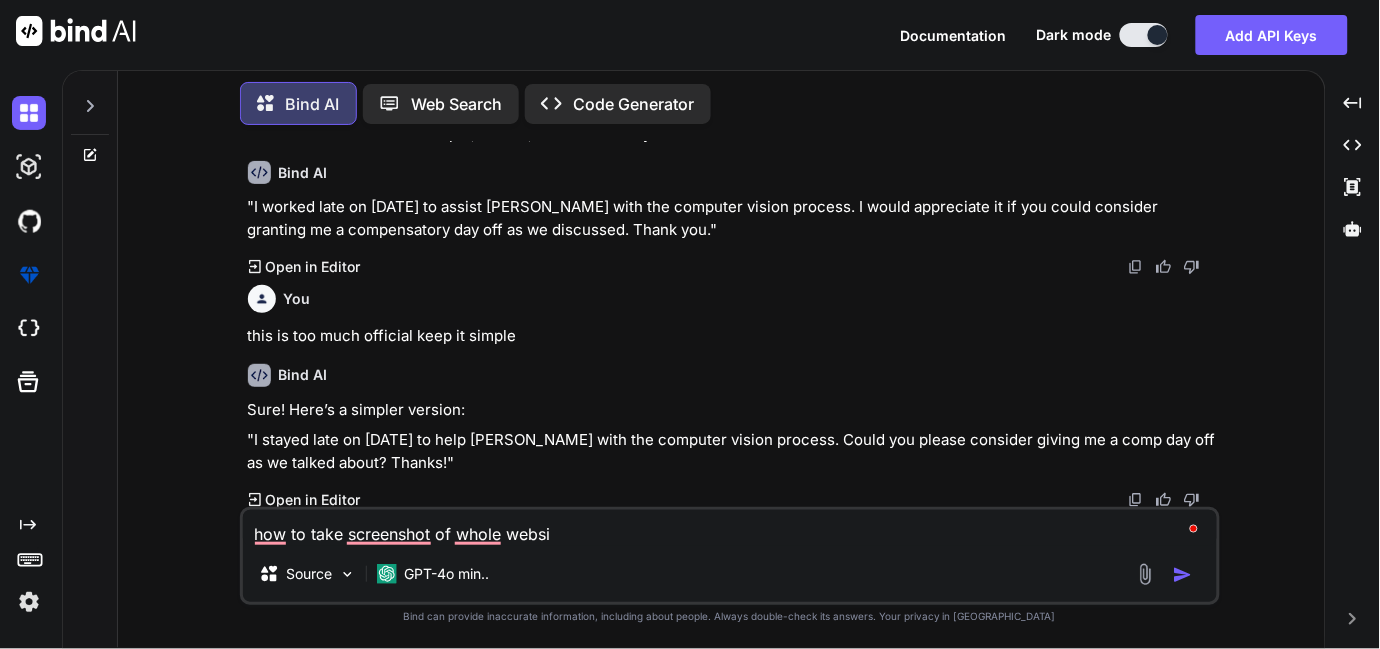 type on "how to take screenshot of whole websit" 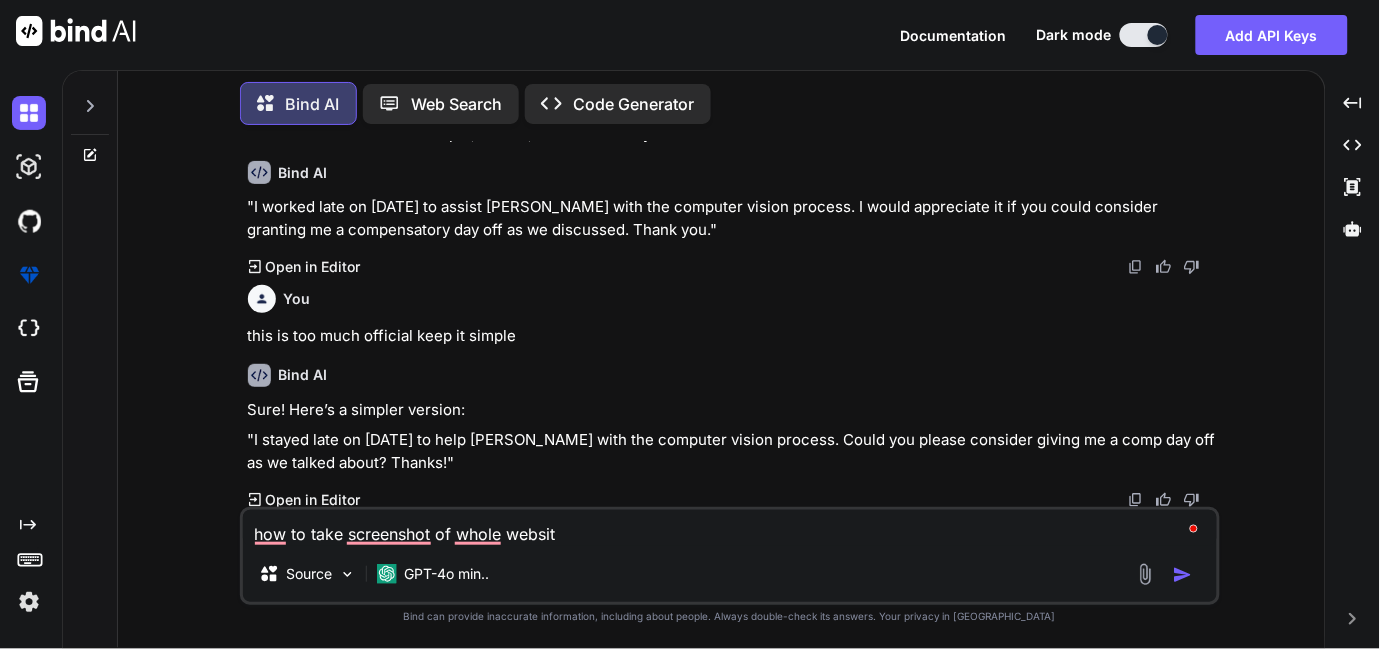 type on "how to take screenshot of whole website" 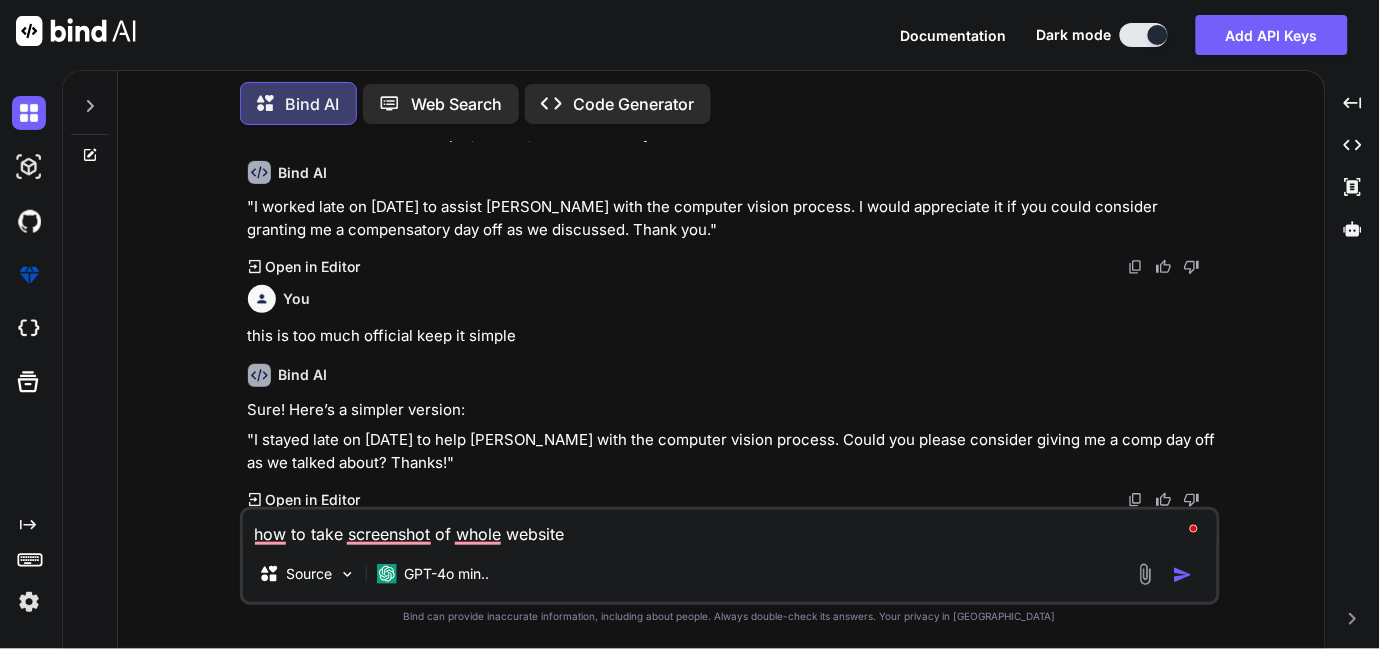 type on "how to take screenshot of whole website" 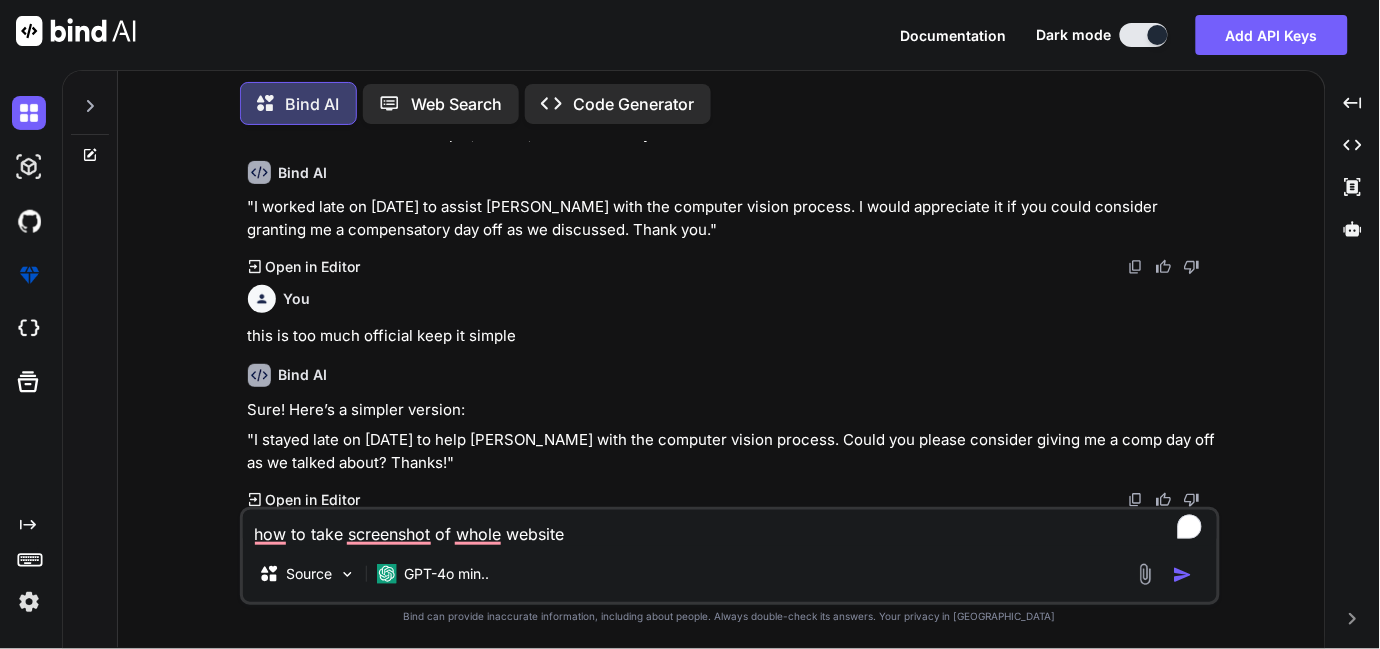 type on "how to take screenshot of whole website i" 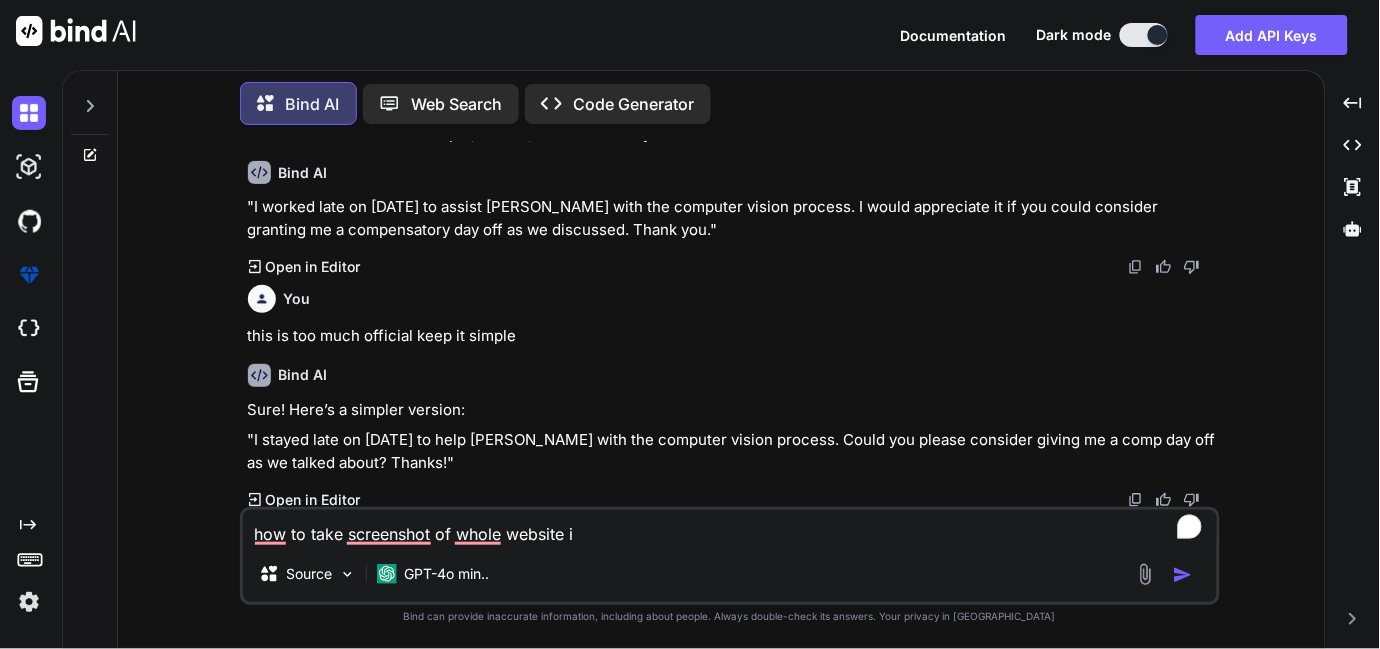 type on "how to take screenshot of whole website in" 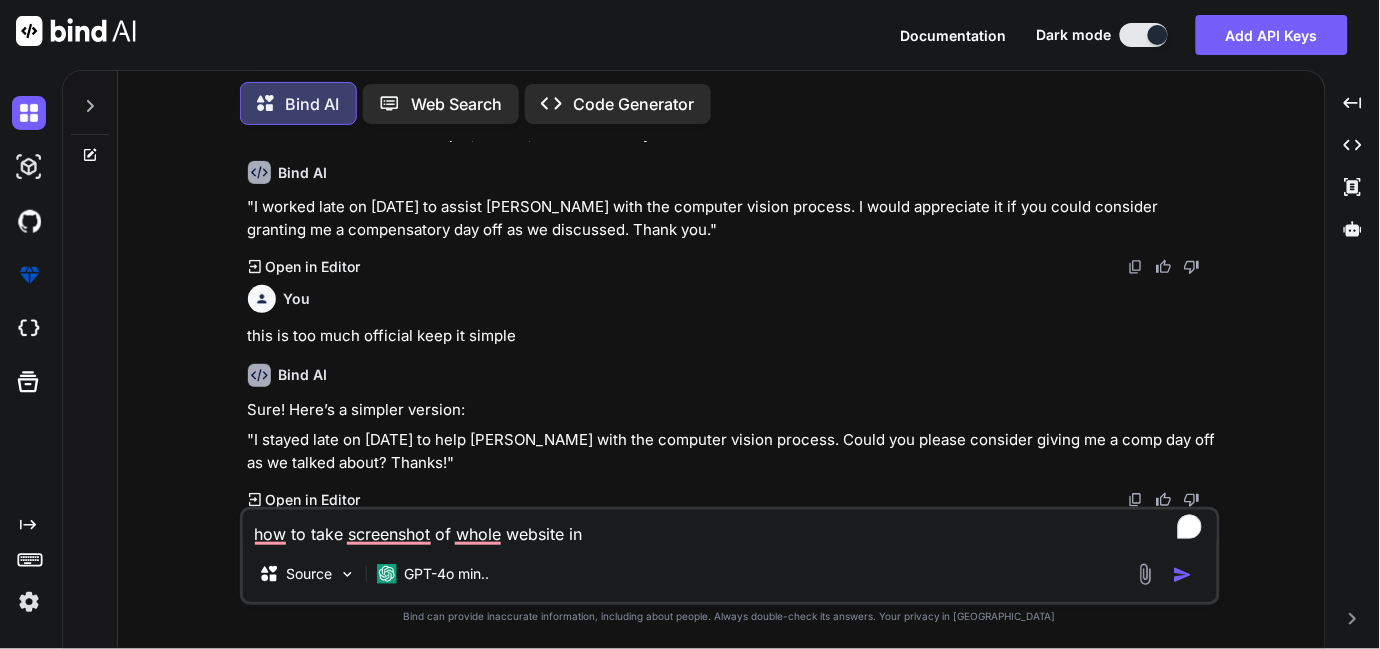 type on "x" 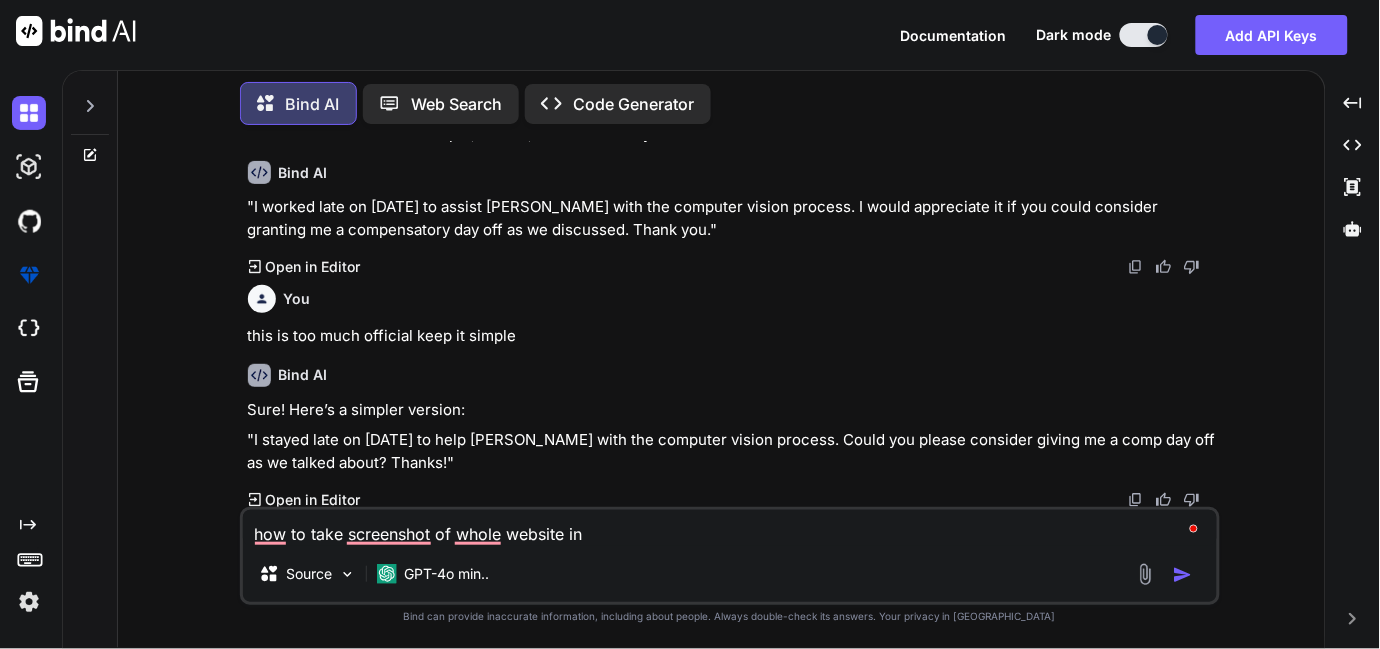 type on "how to take screenshot of whole website in u" 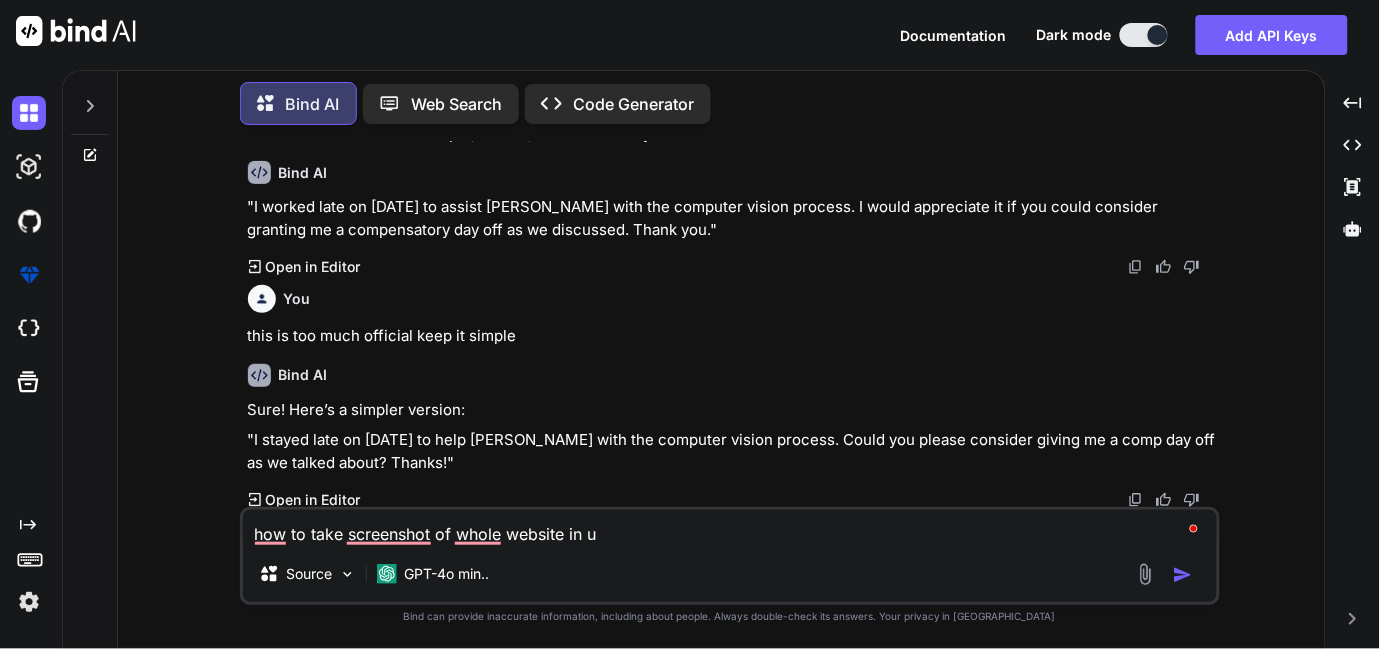type on "how to take screenshot of whole website in ui" 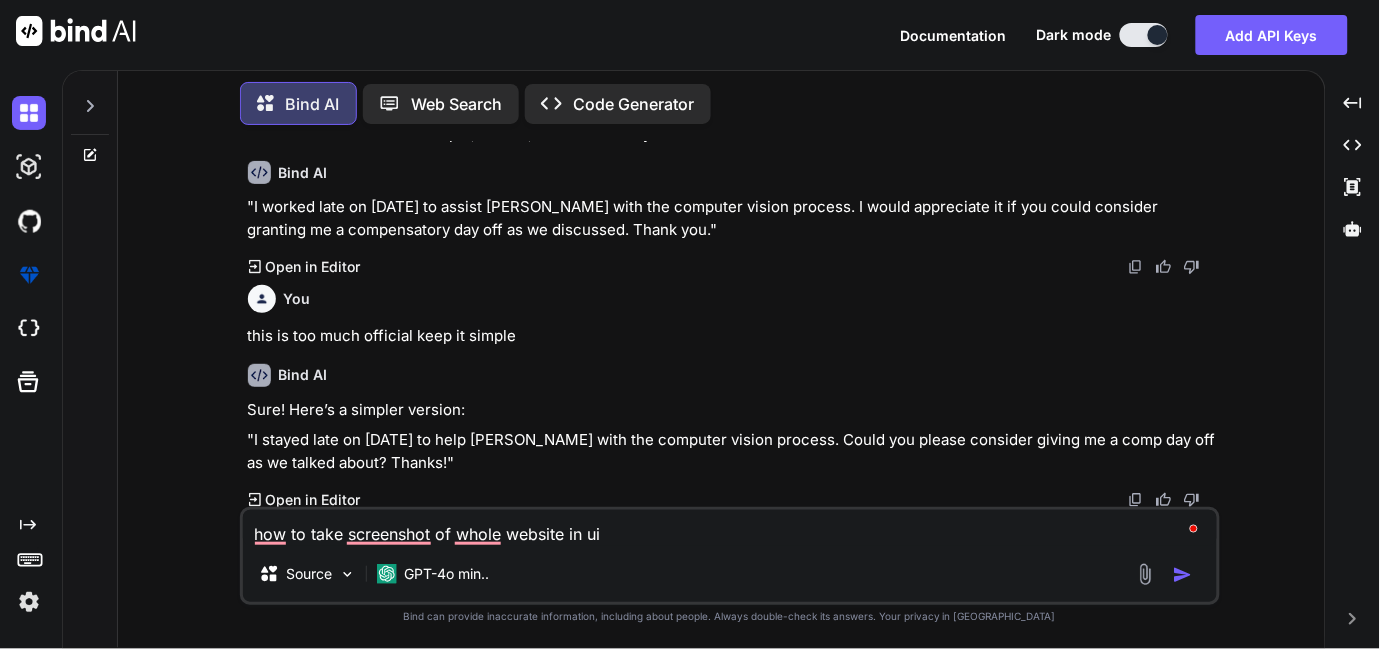 type on "how to take screenshot of whole website in uip" 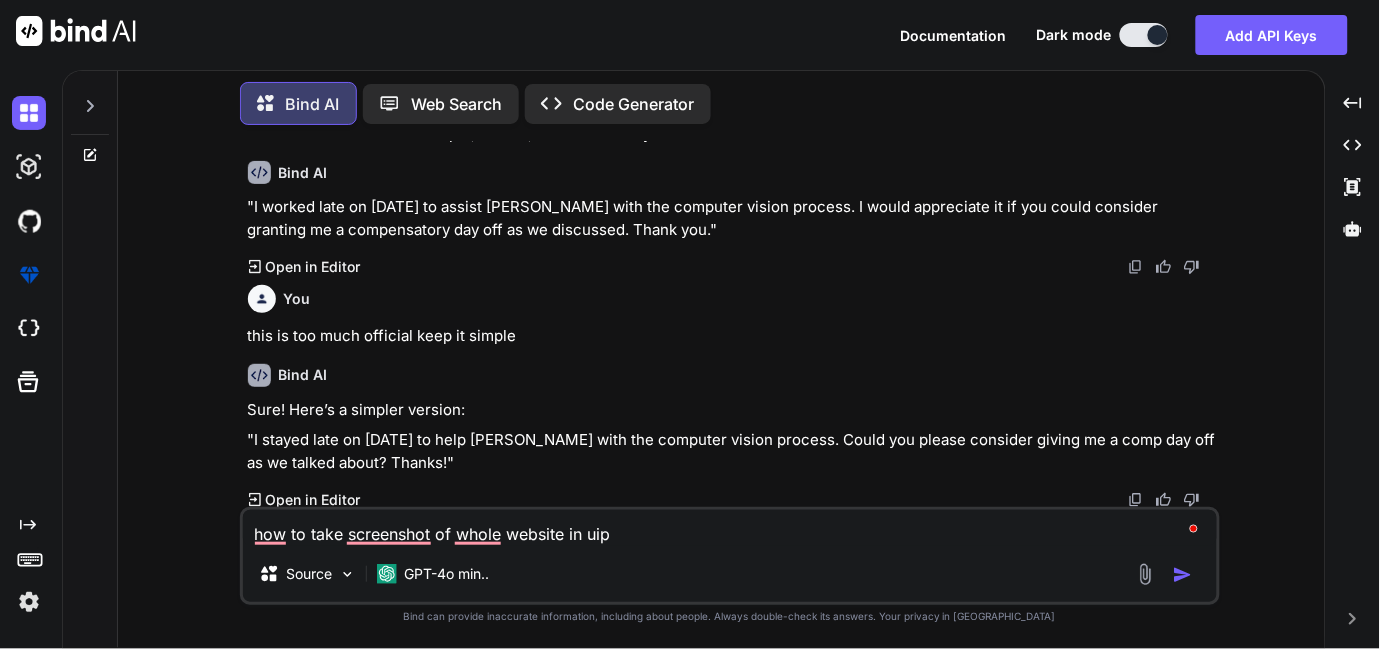 type on "how to take screenshot of whole website in uipa" 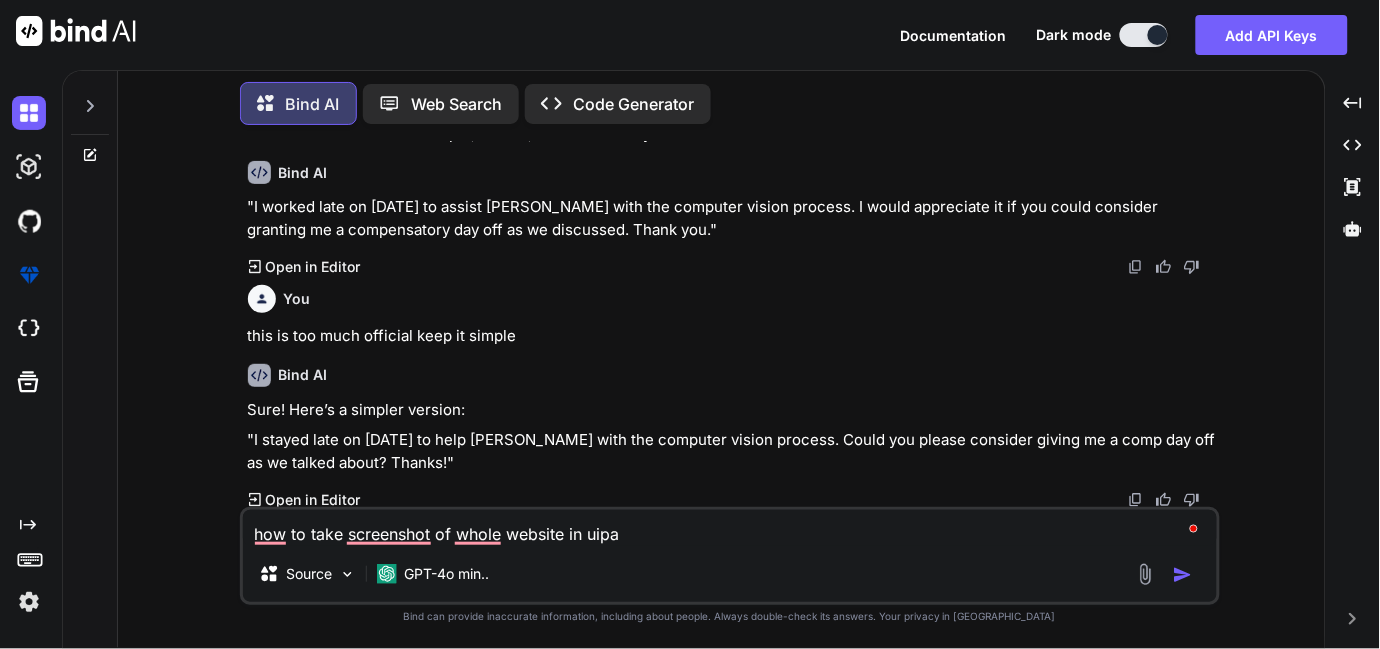 type on "how to take screenshot of whole website in [GEOGRAPHIC_DATA]" 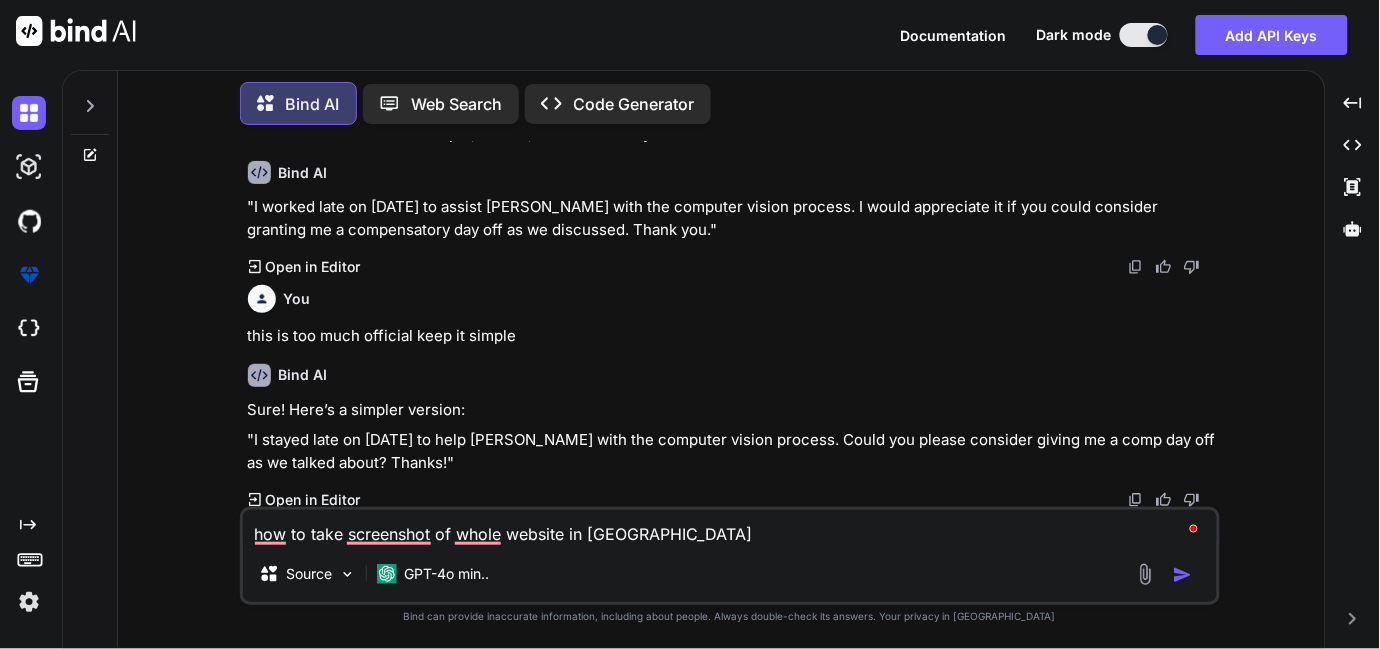 type on "how to take screenshot of whole website in uipath" 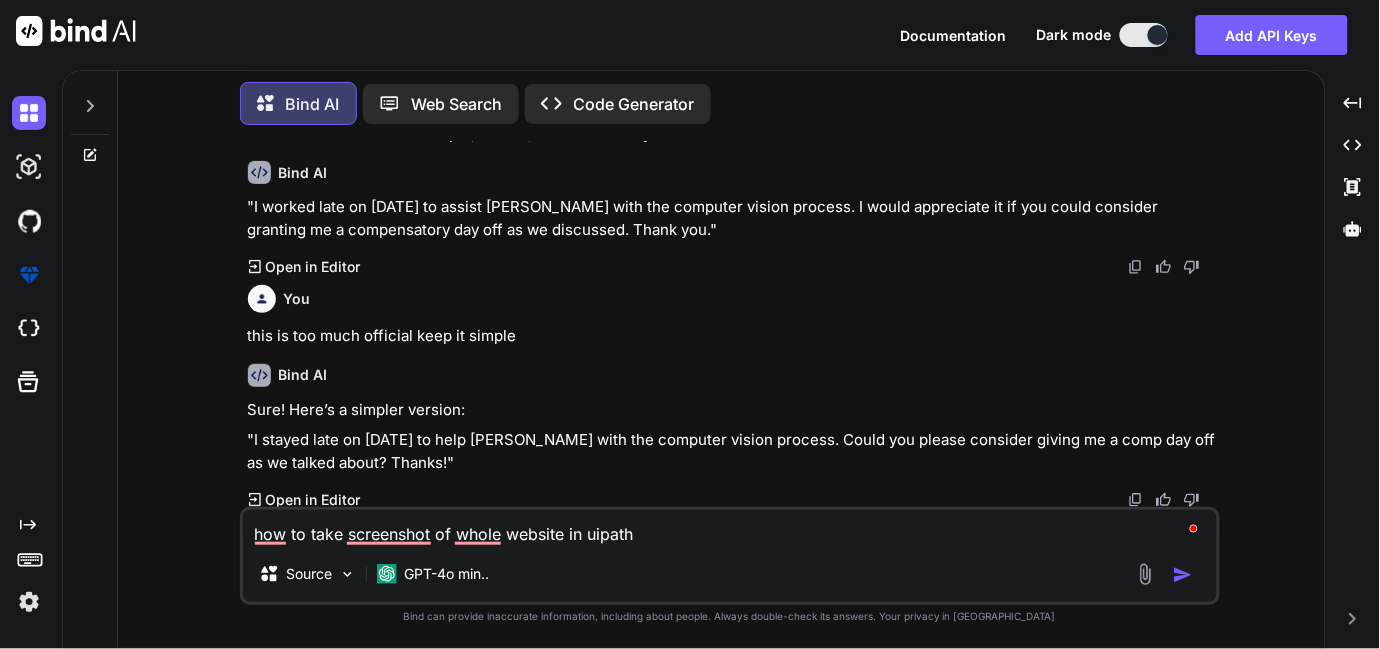 type on "x" 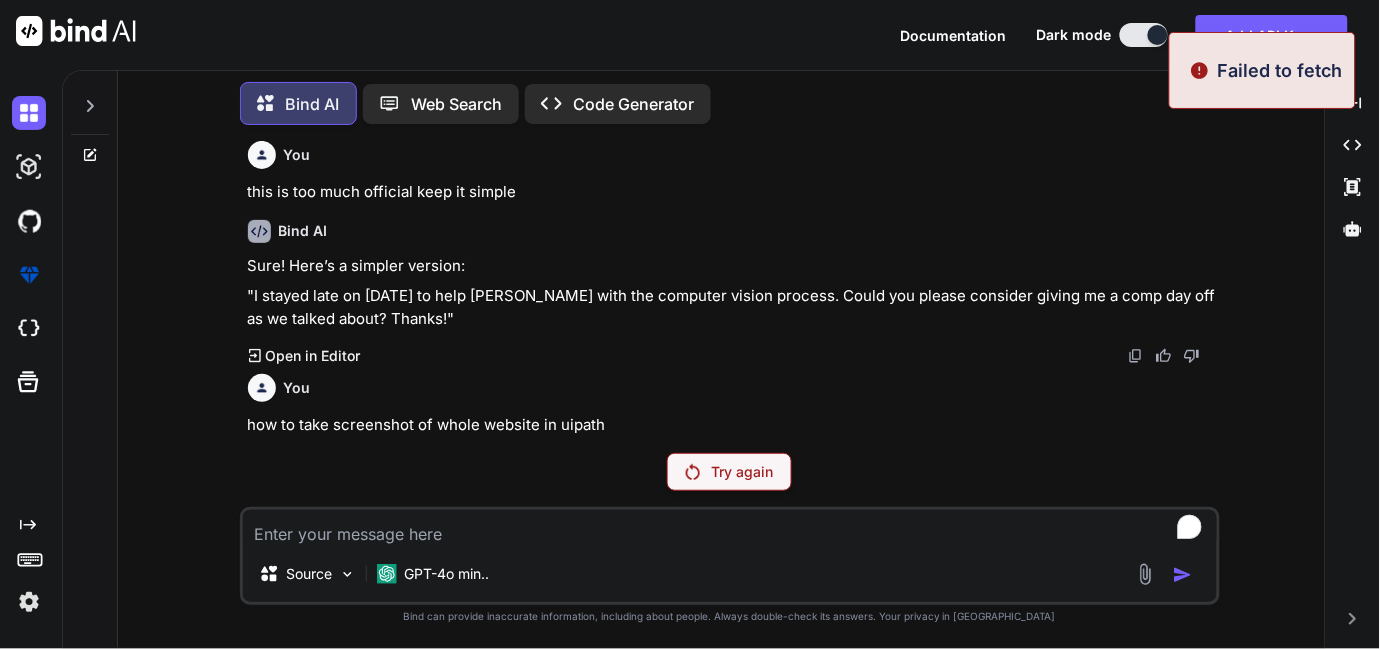 scroll, scrollTop: 454, scrollLeft: 0, axis: vertical 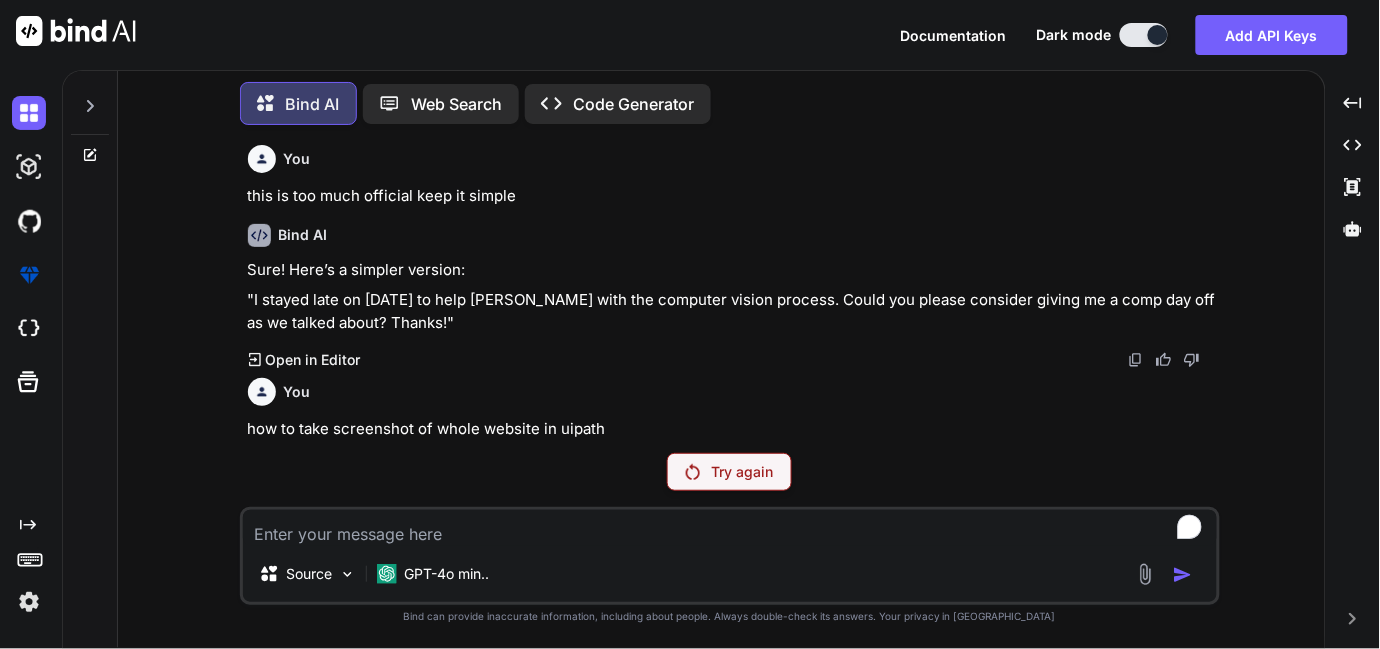 click on "Try again" at bounding box center (743, 472) 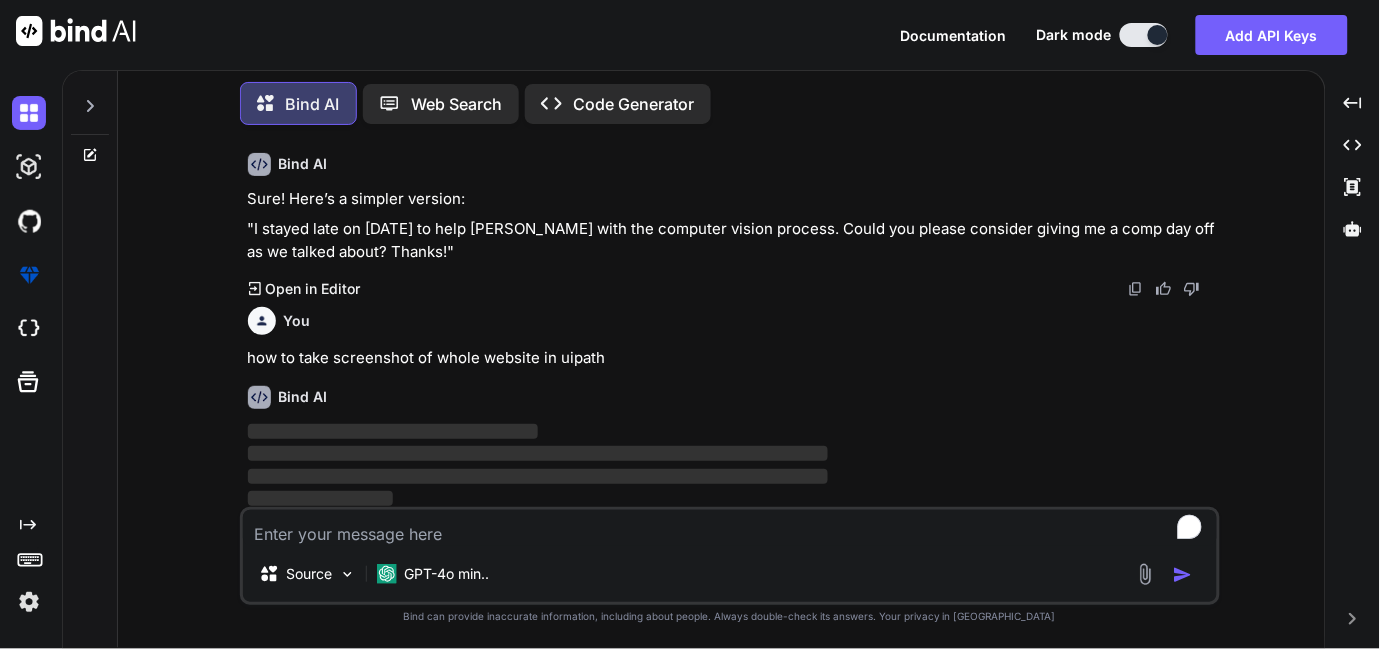 scroll, scrollTop: 454, scrollLeft: 0, axis: vertical 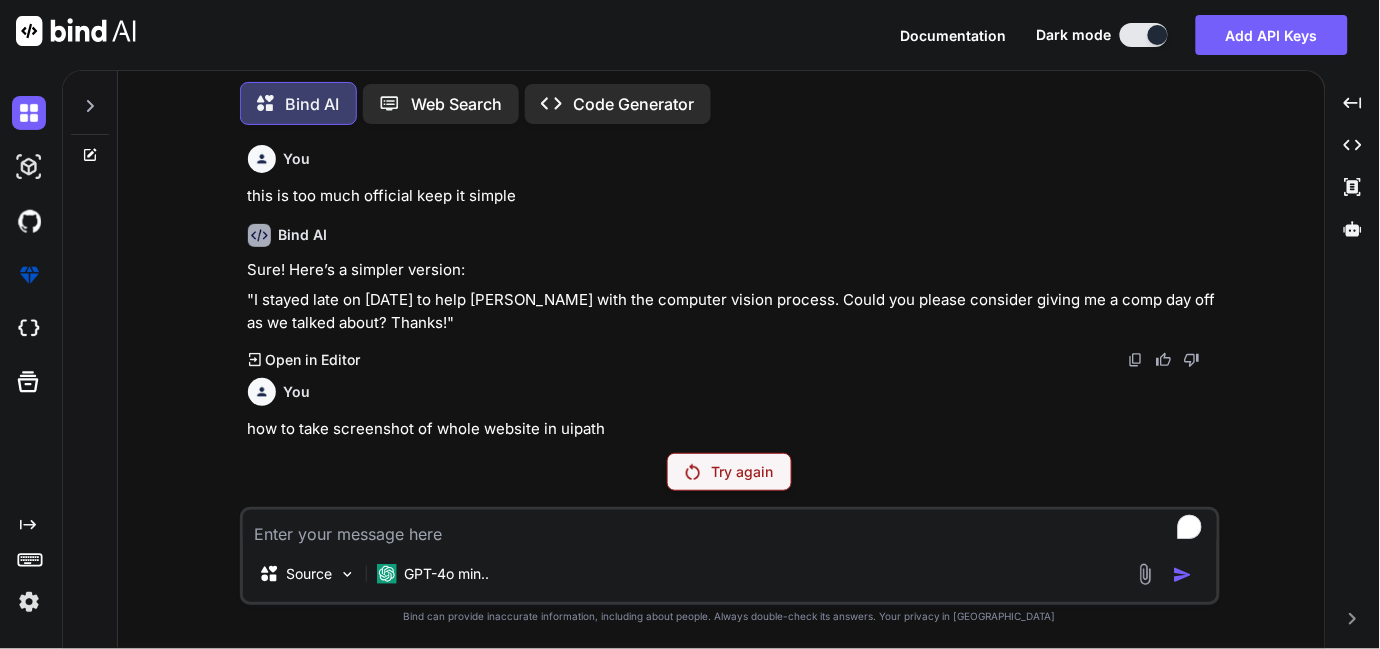 click on "Try again" at bounding box center [743, 472] 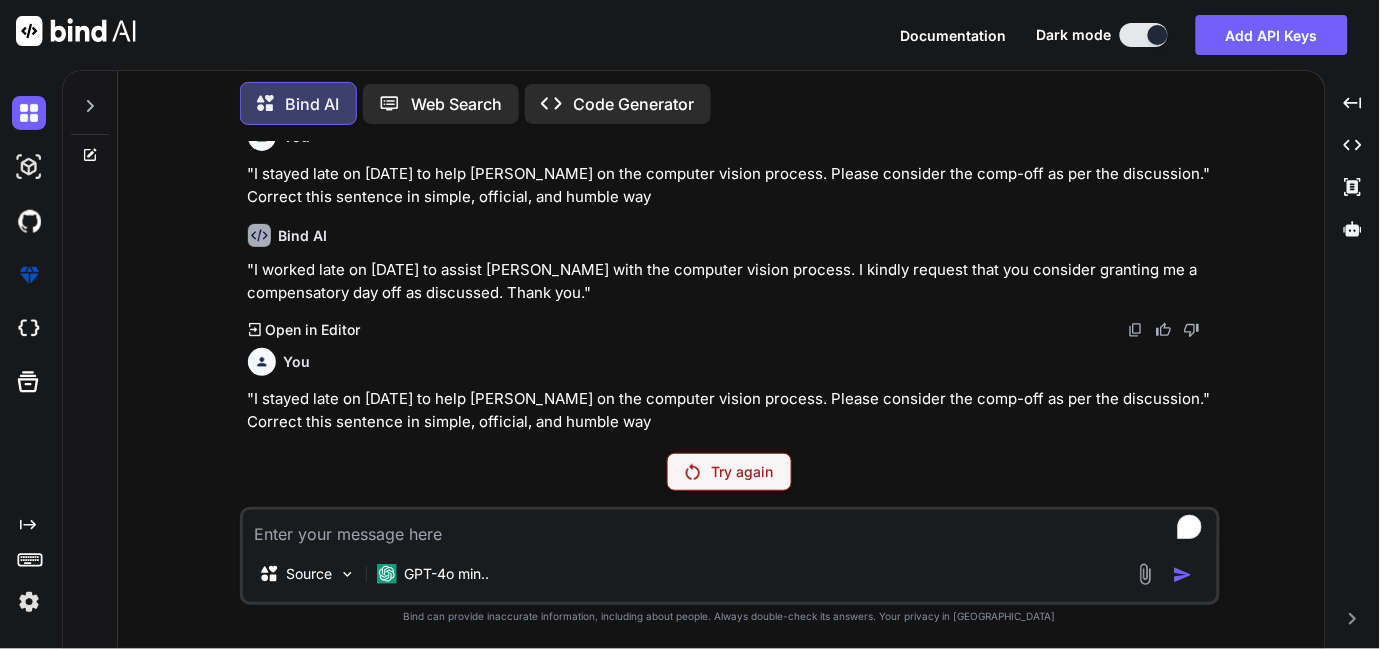 scroll, scrollTop: 0, scrollLeft: 0, axis: both 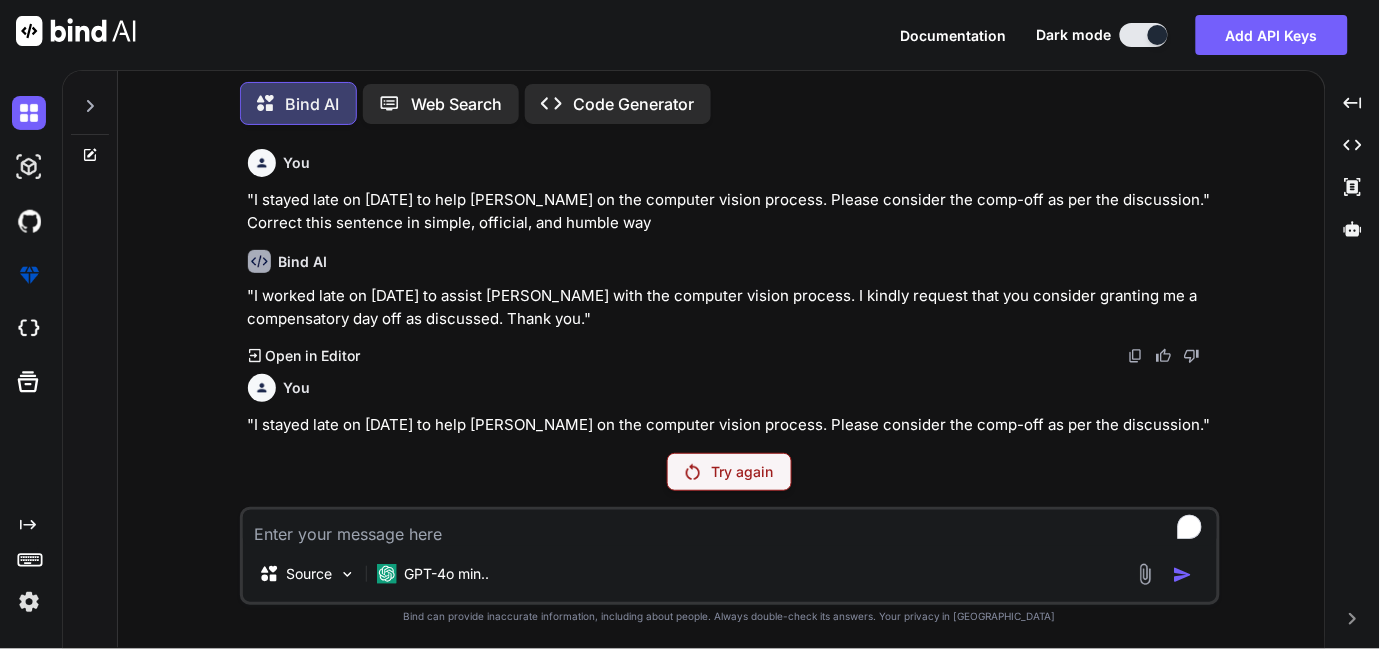 click at bounding box center (29, 602) 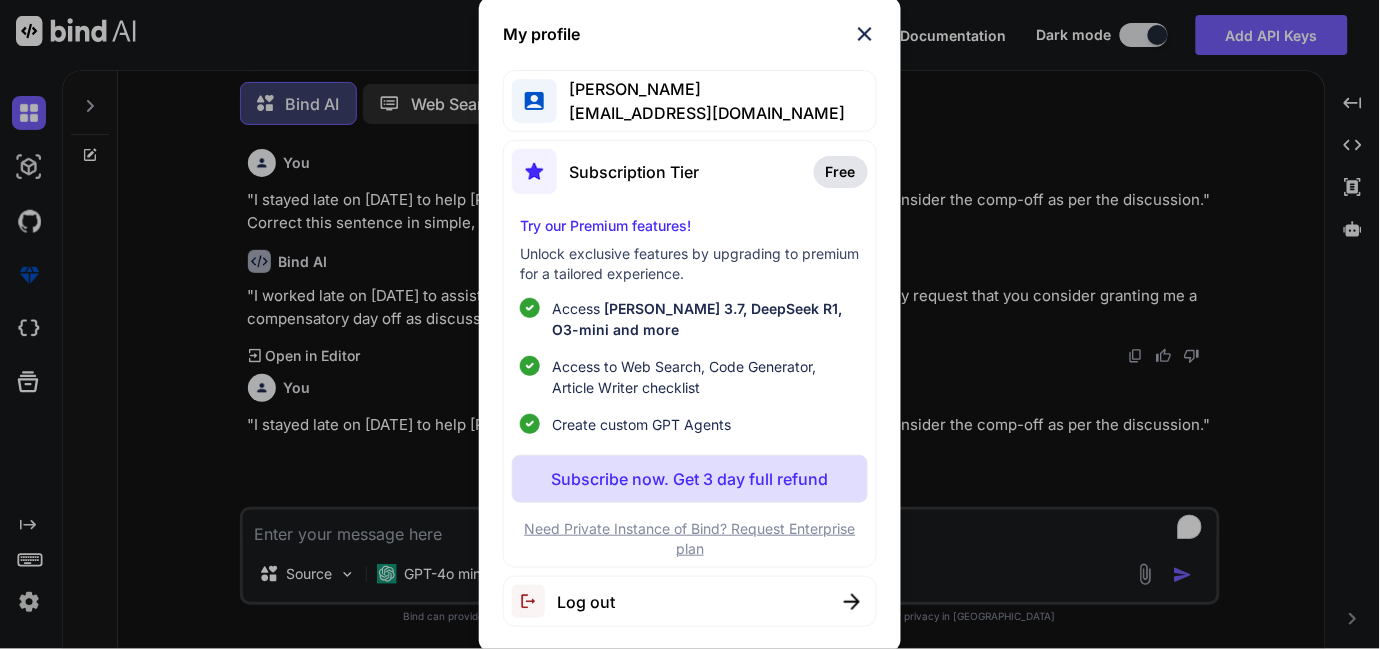 click on "[PERSON_NAME]" at bounding box center [701, 89] 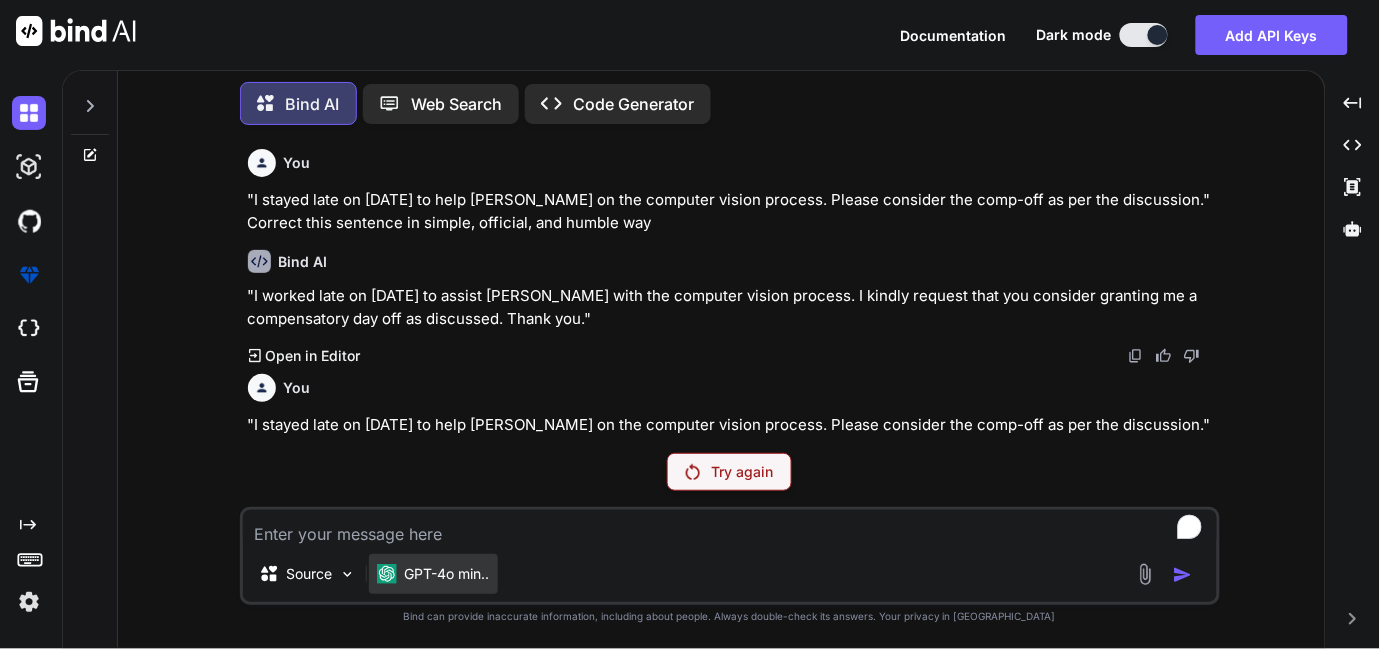 click on "GPT-4o min.." at bounding box center (447, 574) 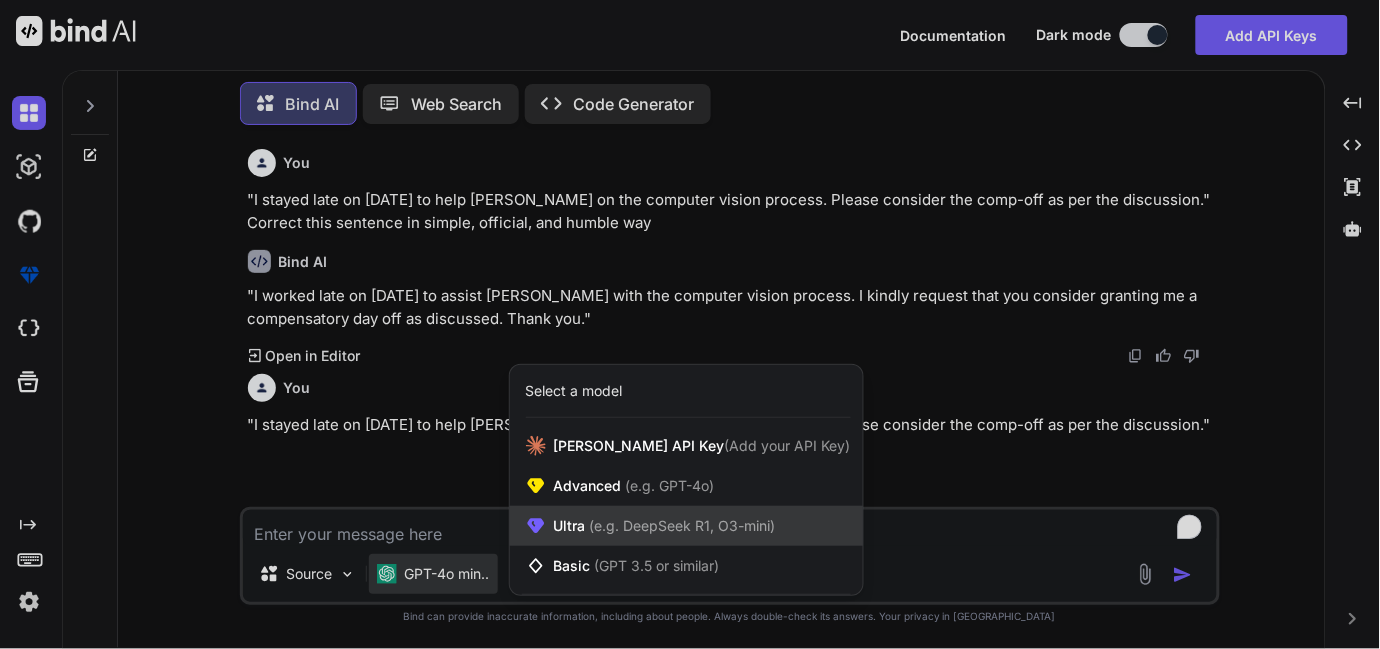 click on "(e.g. DeepSeek R1, O3-mini)" at bounding box center [681, 525] 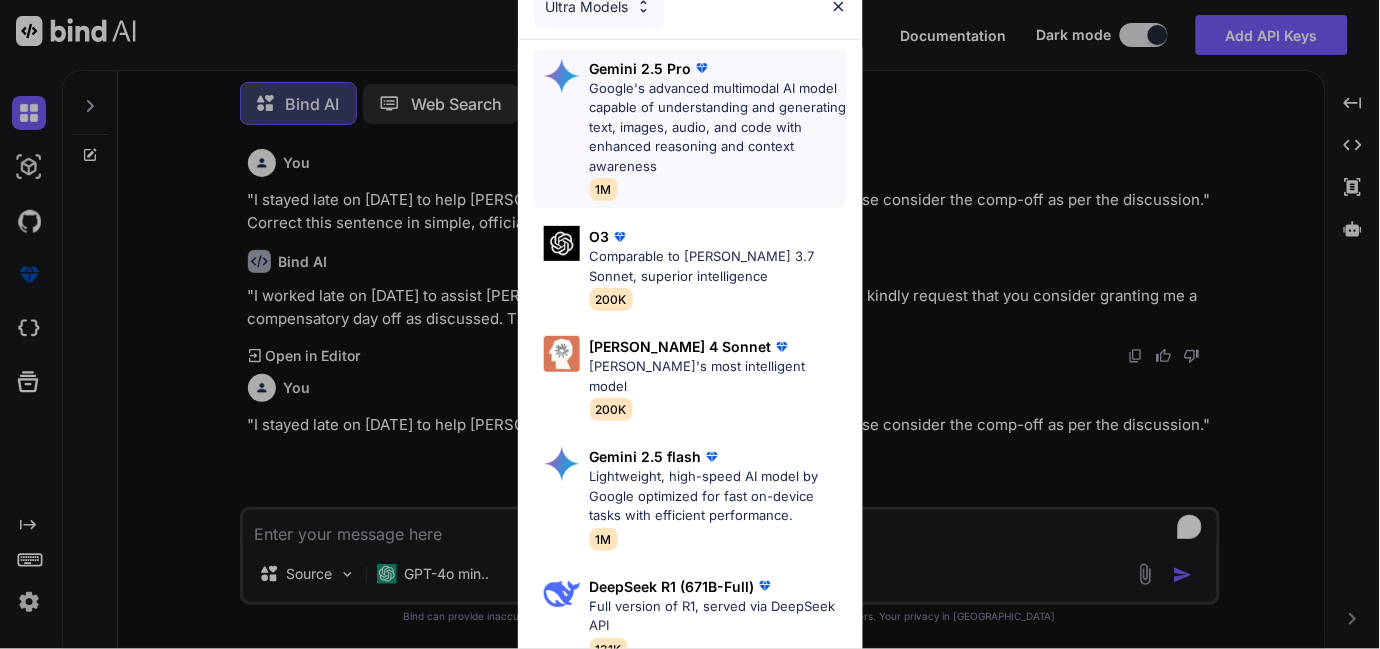 click on "Google's advanced multimodal AI model capable of understanding and generating text, images, audio, and code with enhanced reasoning and context awareness" at bounding box center (718, 128) 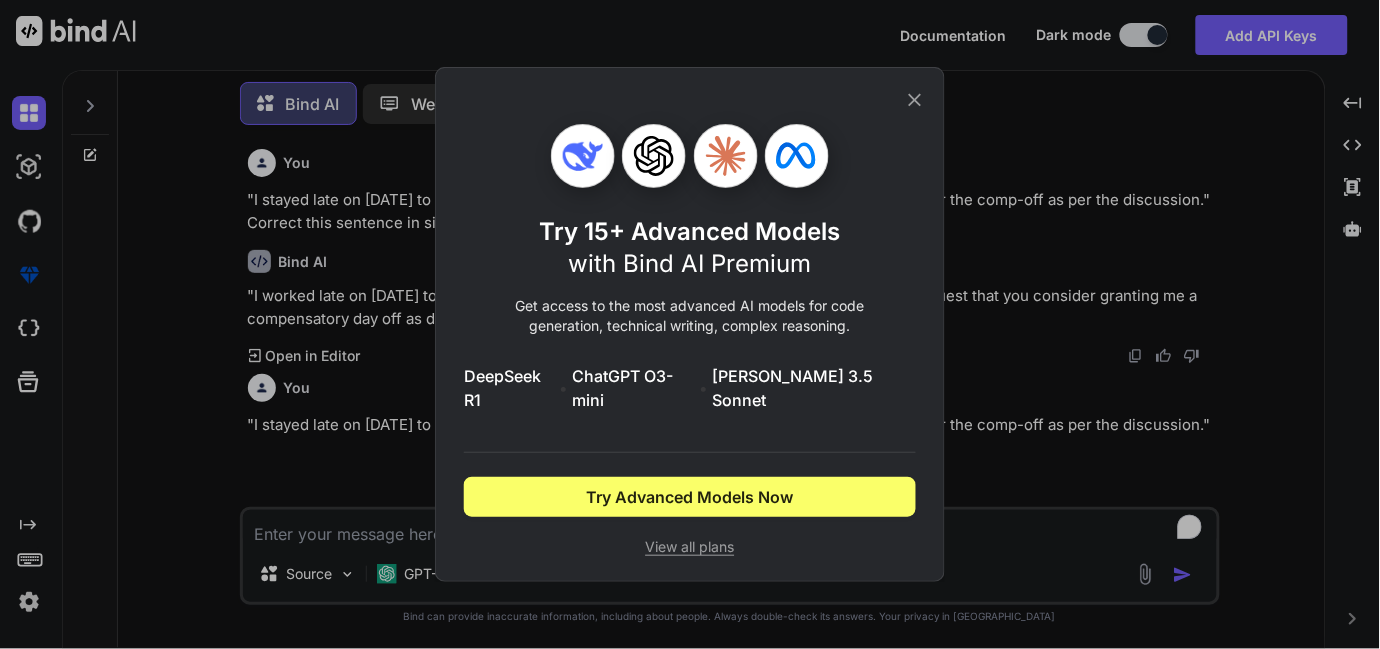 click 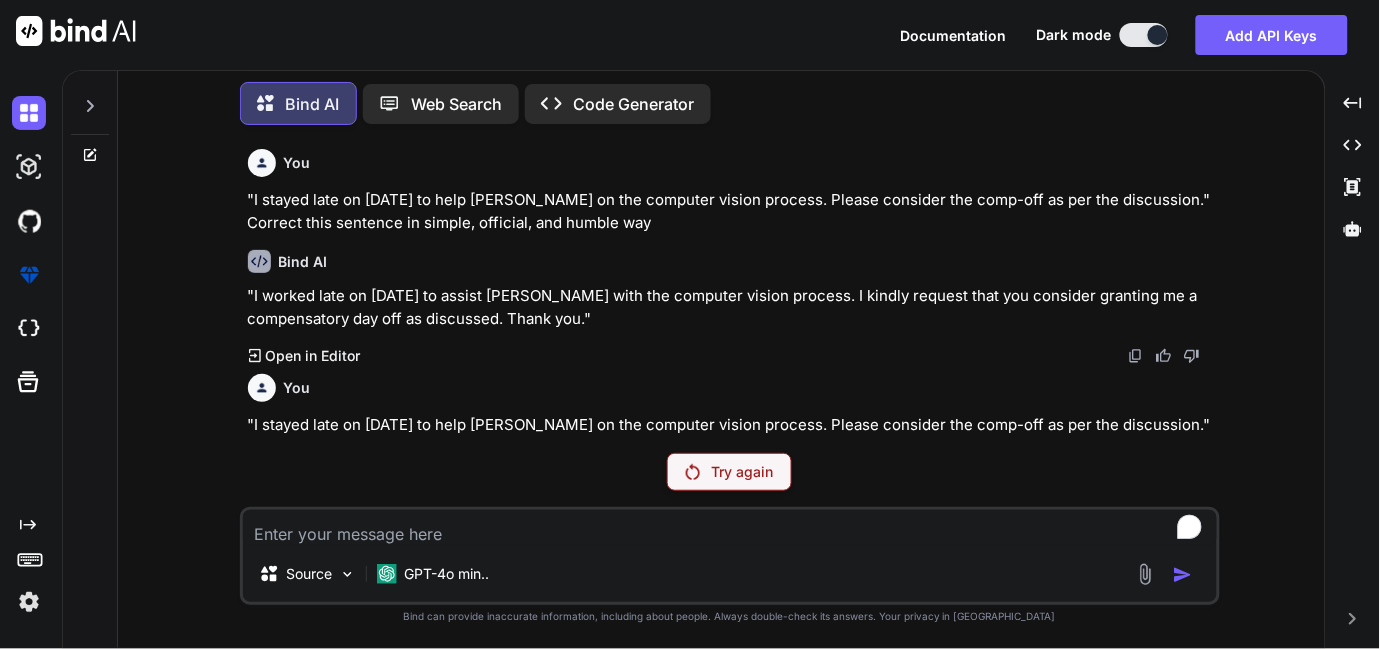 click on "Try again" at bounding box center [729, 472] 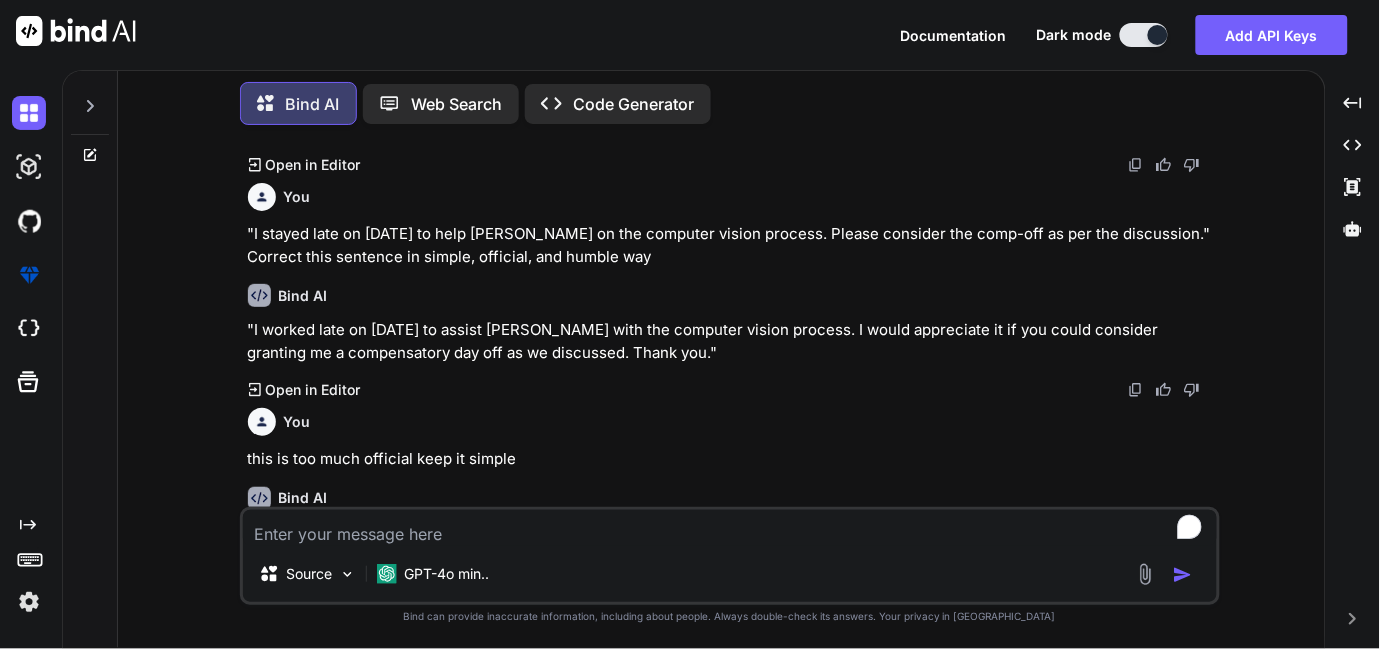 type on "x" 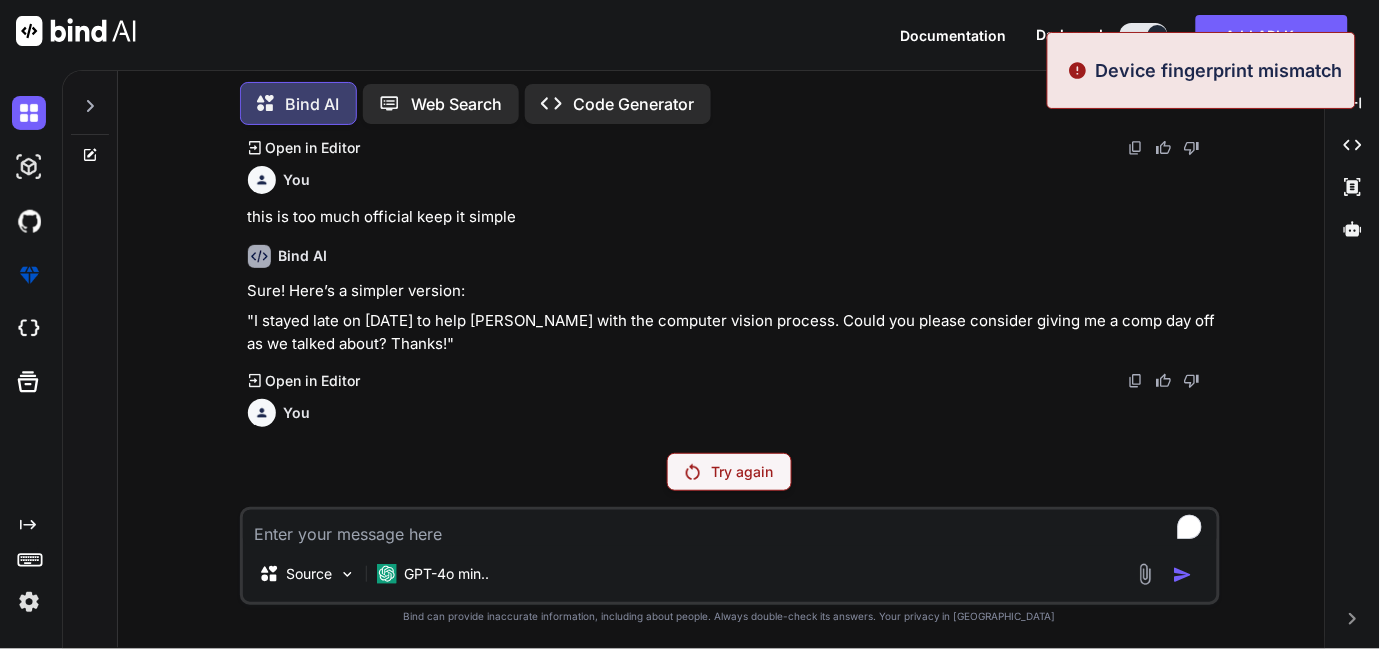 scroll, scrollTop: 454, scrollLeft: 0, axis: vertical 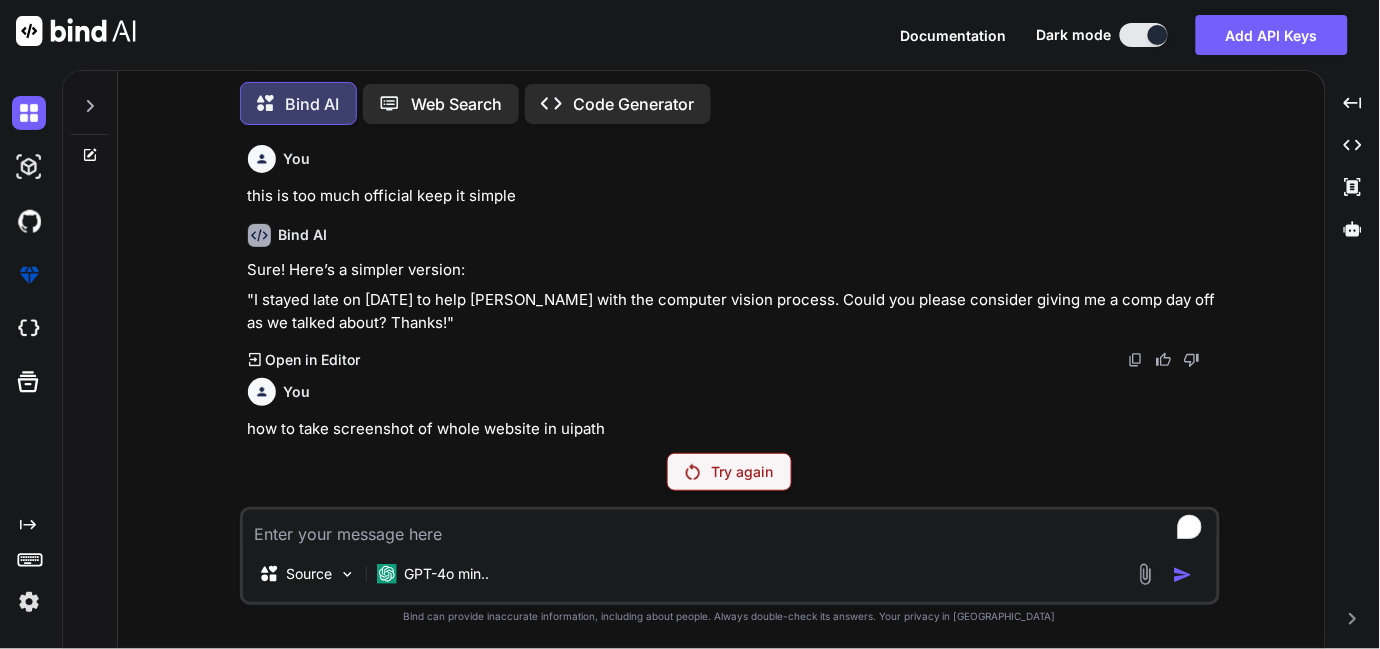 click on "You "I stayed late on [DATE] to help [PERSON_NAME] on the computer vision process. Please consider the comp-off as per the discussion." Correct this sentence in simple, official, and humble way Bind AI "I worked late on [DATE] to assist [PERSON_NAME] with the computer vision process. I kindly request that you consider granting me a compensatory day off as discussed. Thank you." Created with [PERSON_NAME]. Open in Editor You "I stayed late on [DATE] to help [PERSON_NAME] on the computer vision process. Please consider the comp-off as per the discussion." Correct this sentence in simple, official, and humble way Bind AI "I worked late on [DATE] to assist [PERSON_NAME] with the computer vision process. I would appreciate it if you could consider granting me a compensatory day off as we discussed. Thank you." Created with [PERSON_NAME]. Open in Editor You this is too much official keep it simple Bind AI Sure! Here’s a simpler version:
Created with Pixso. Open in Editor You how to take screenshot of whole website in uipath Try again Source" at bounding box center (730, 394) 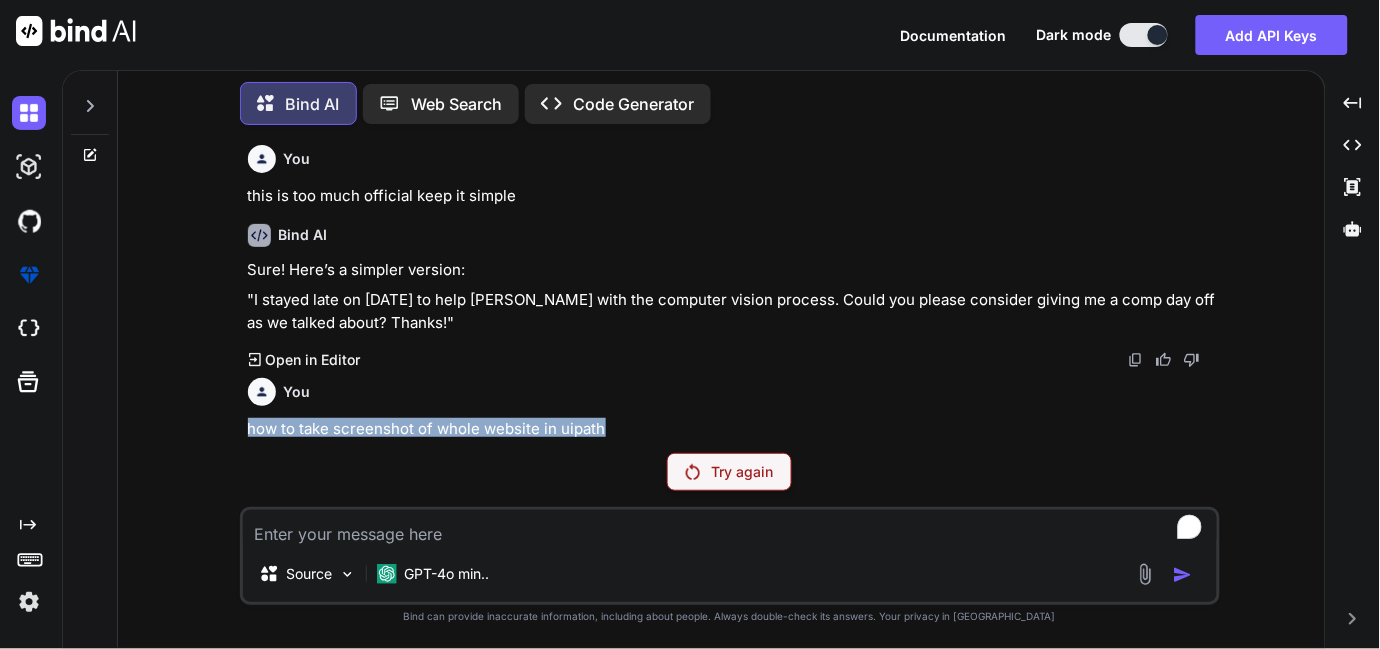 drag, startPoint x: 617, startPoint y: 434, endPoint x: 228, endPoint y: 433, distance: 389.00128 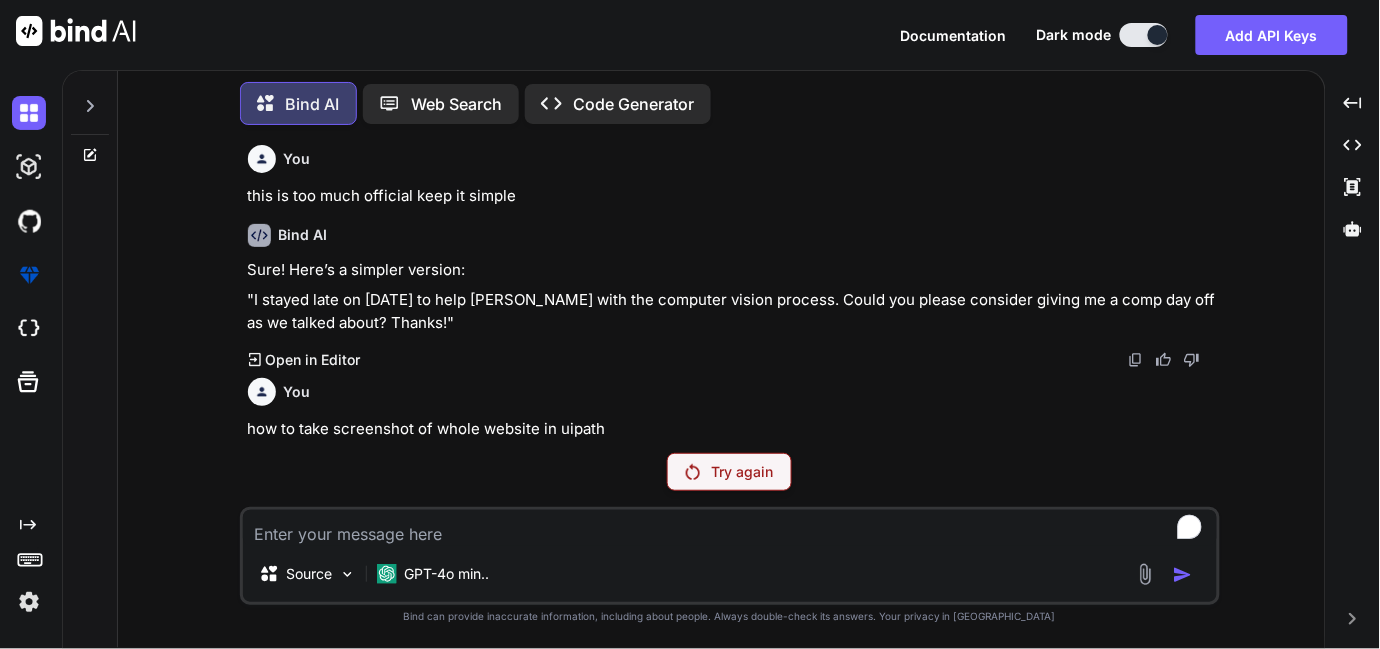 click at bounding box center [730, 528] 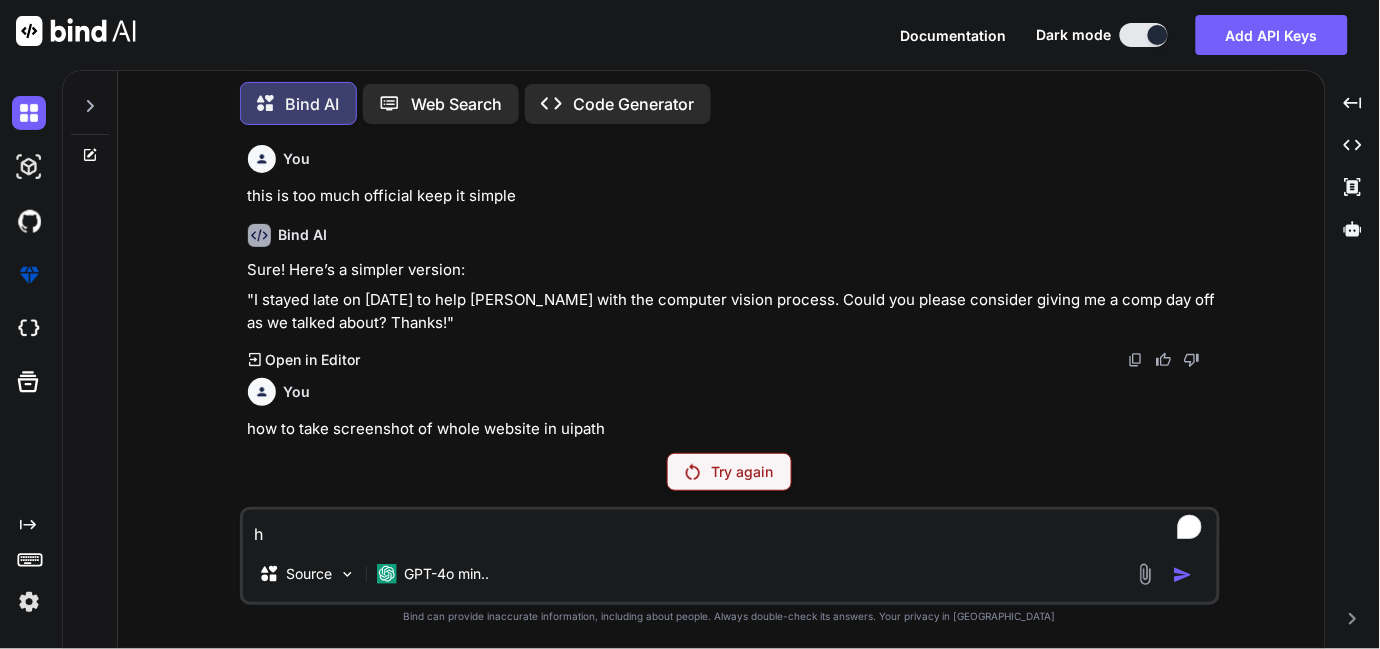 type on "hi" 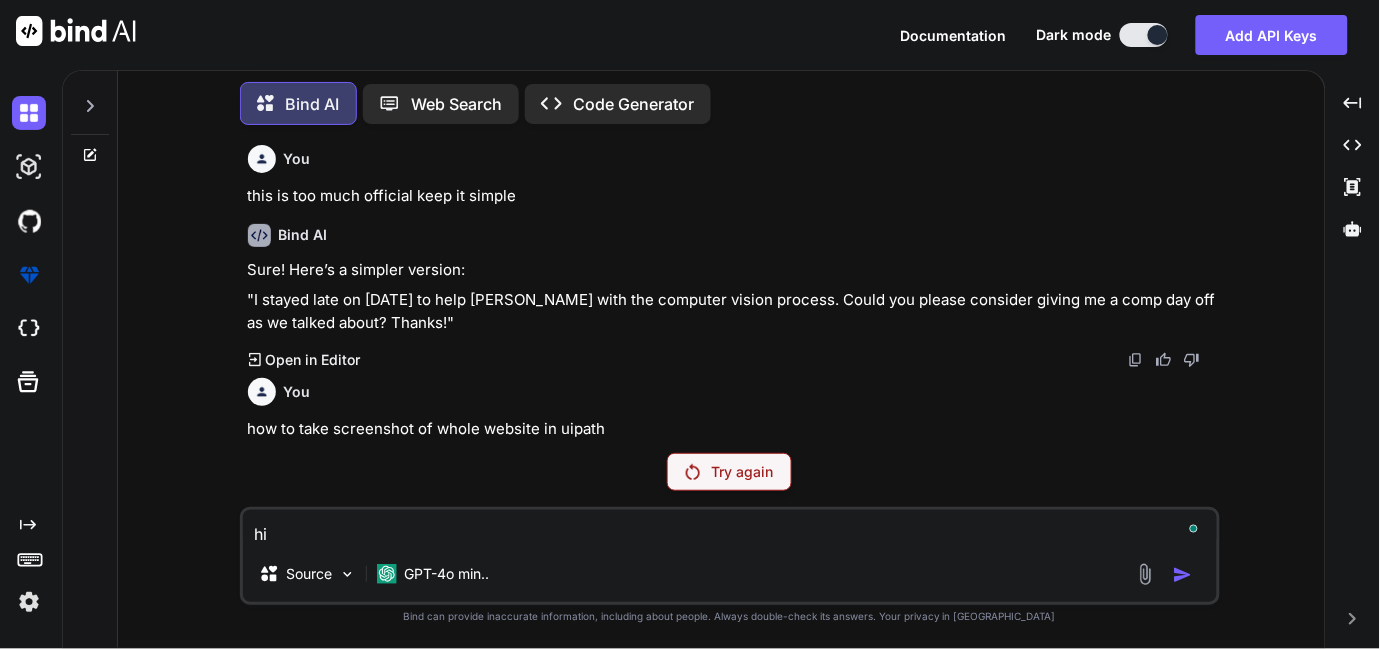 type on "hi" 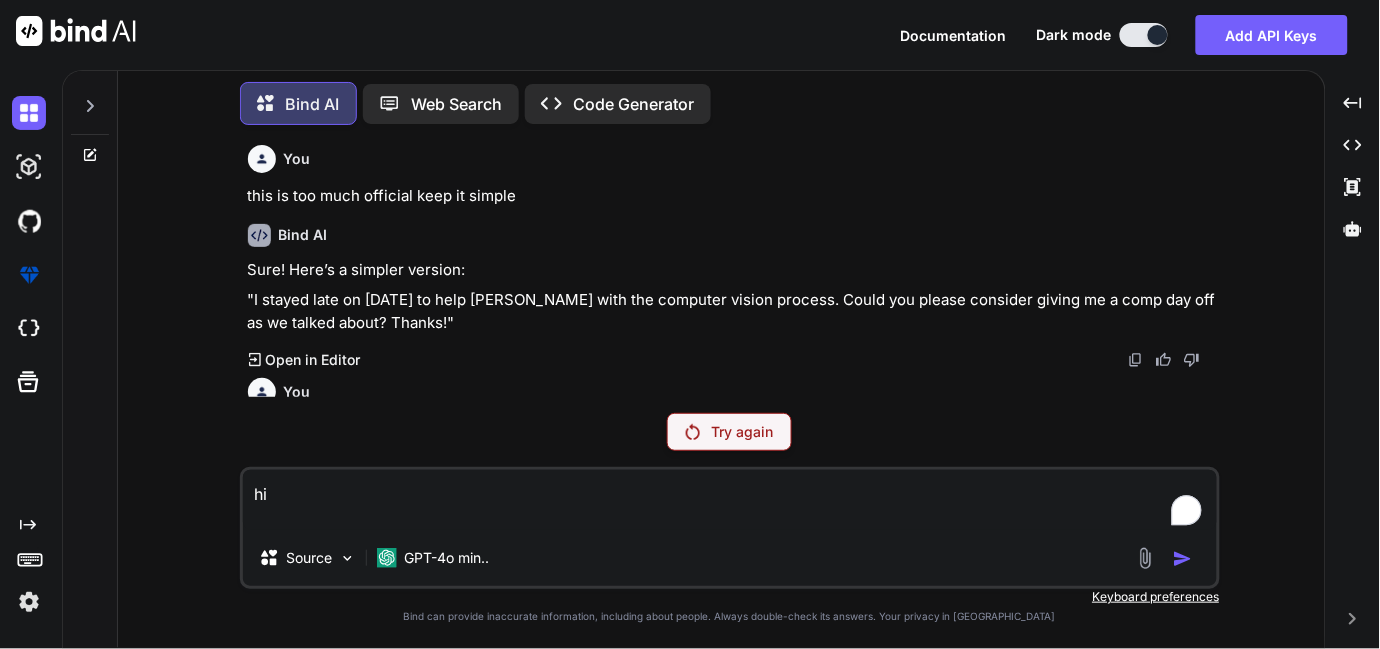 type on "hi" 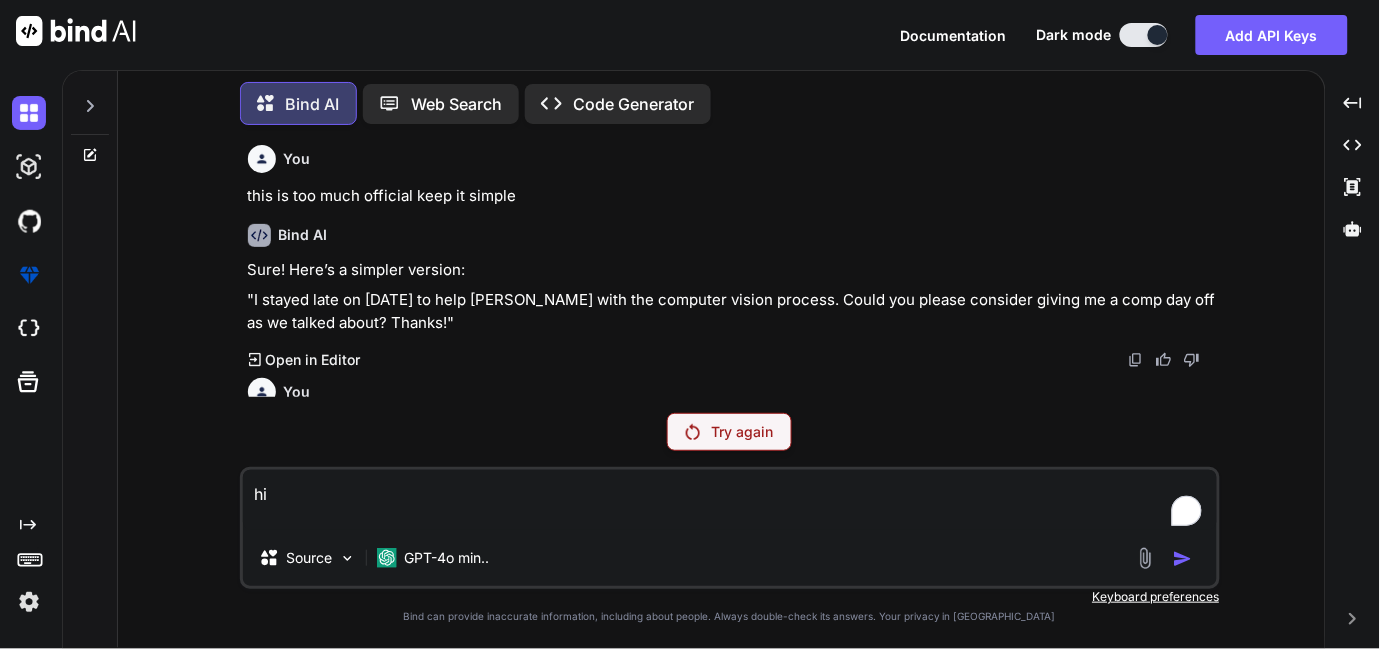type on "x" 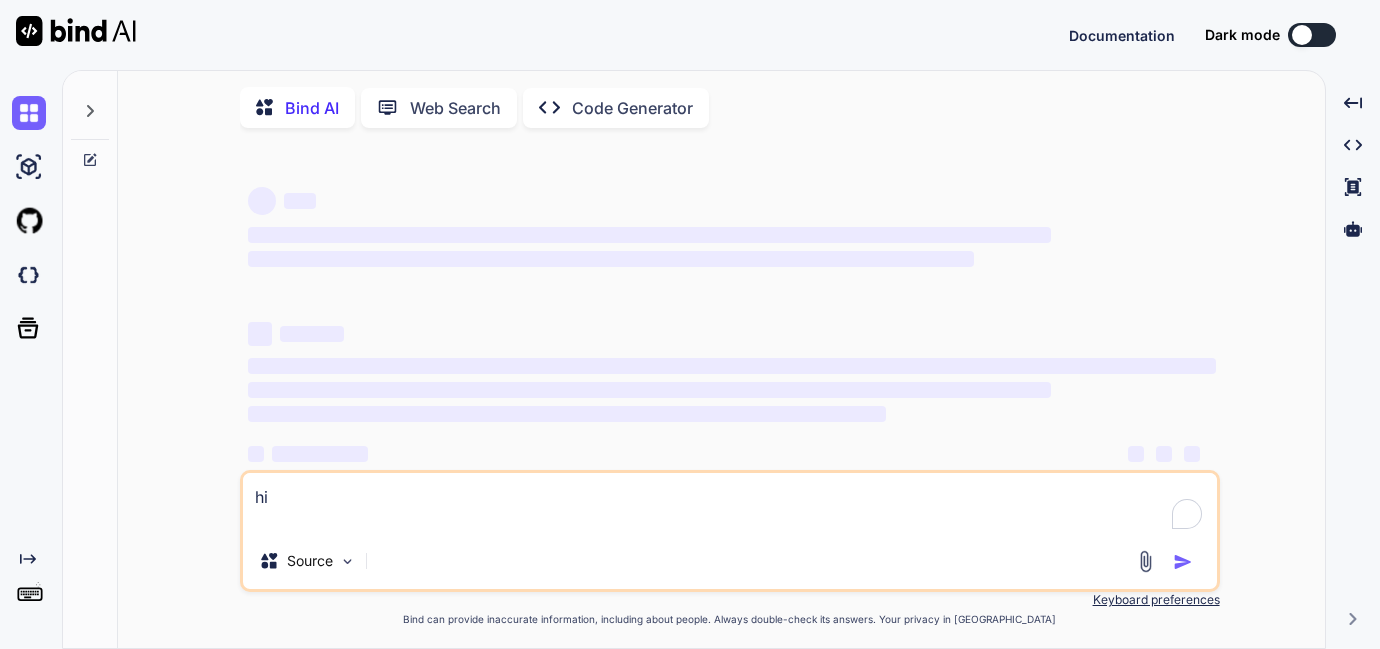 scroll, scrollTop: 0, scrollLeft: 0, axis: both 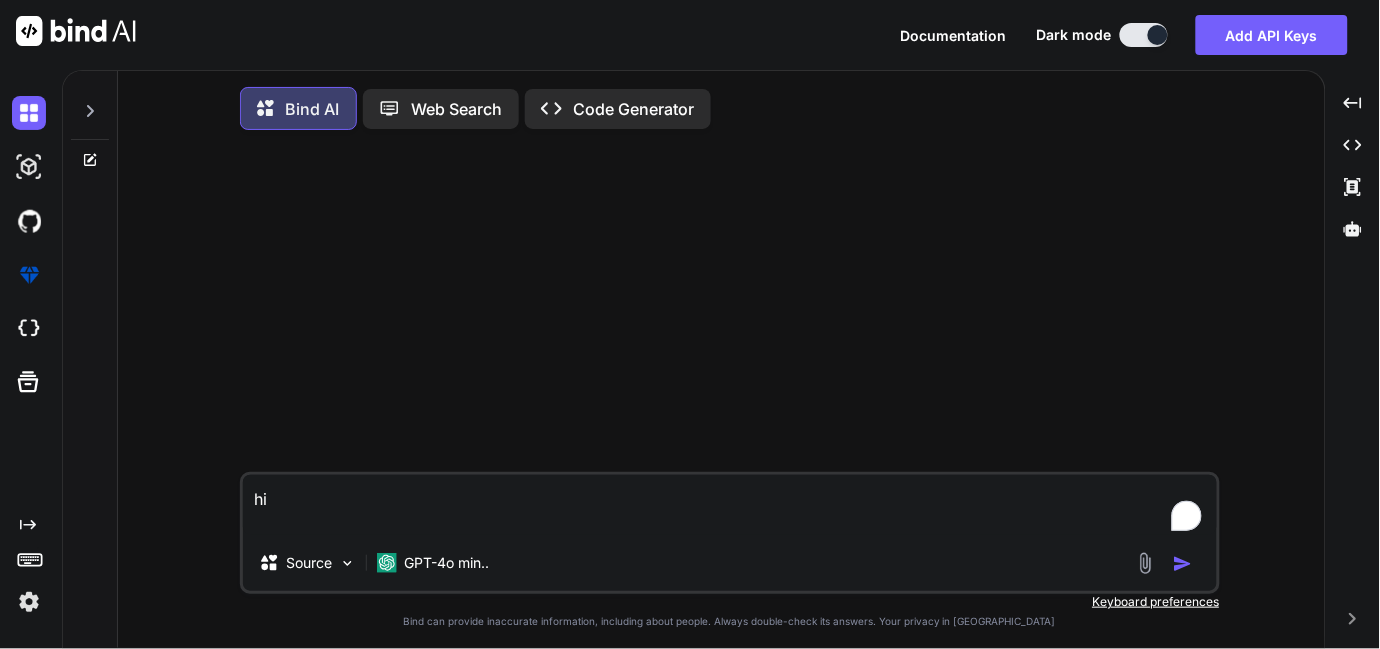 click at bounding box center [1183, 564] 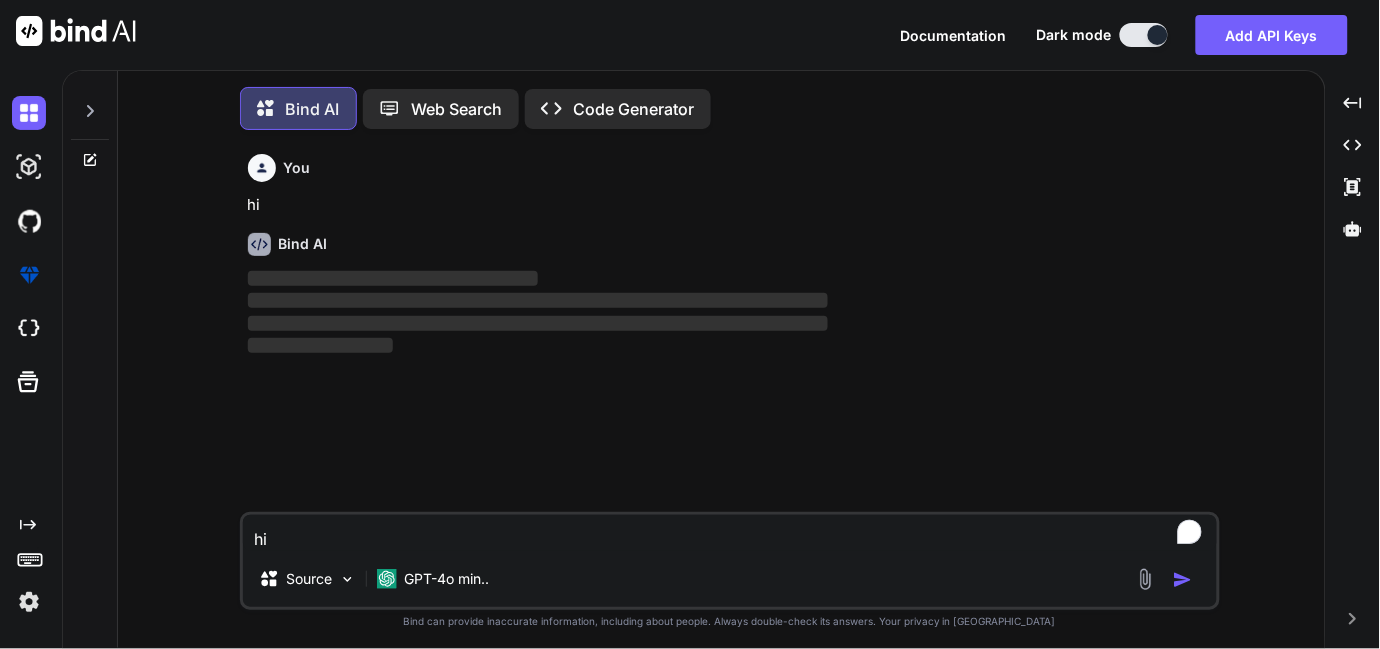 scroll, scrollTop: 9, scrollLeft: 0, axis: vertical 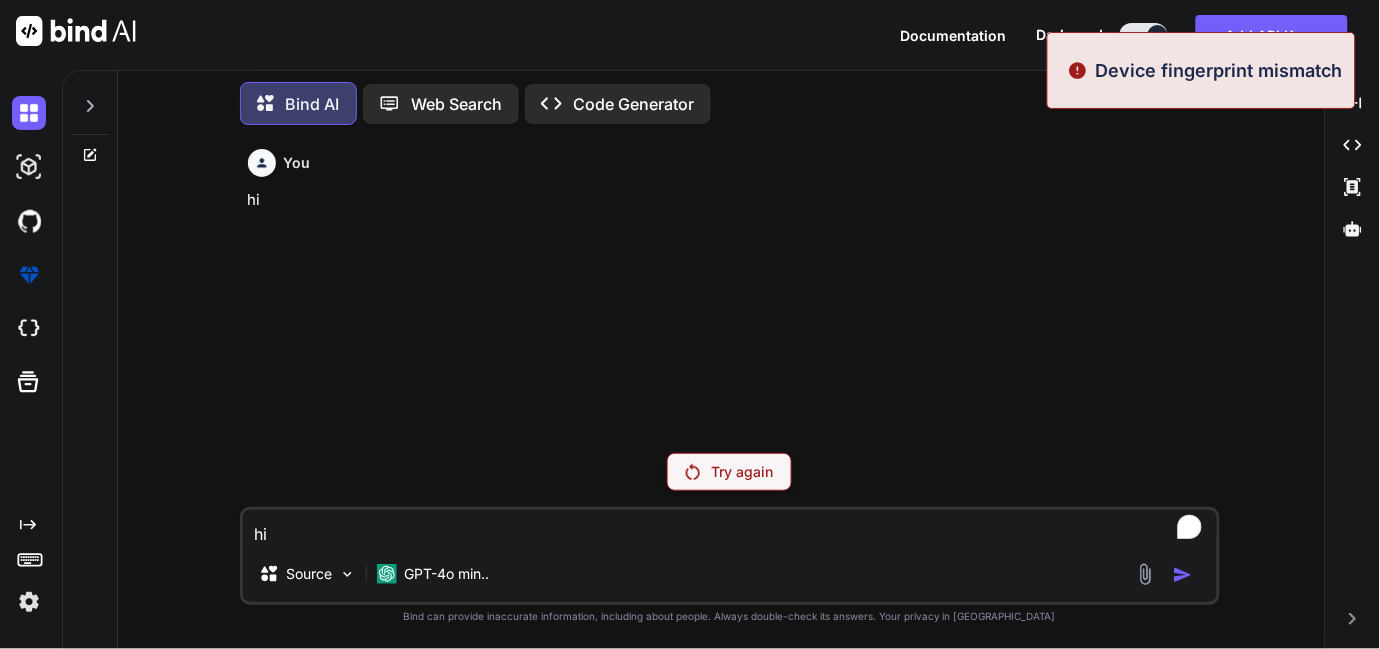 click on "Device fingerprint mismatch" at bounding box center (1219, 70) 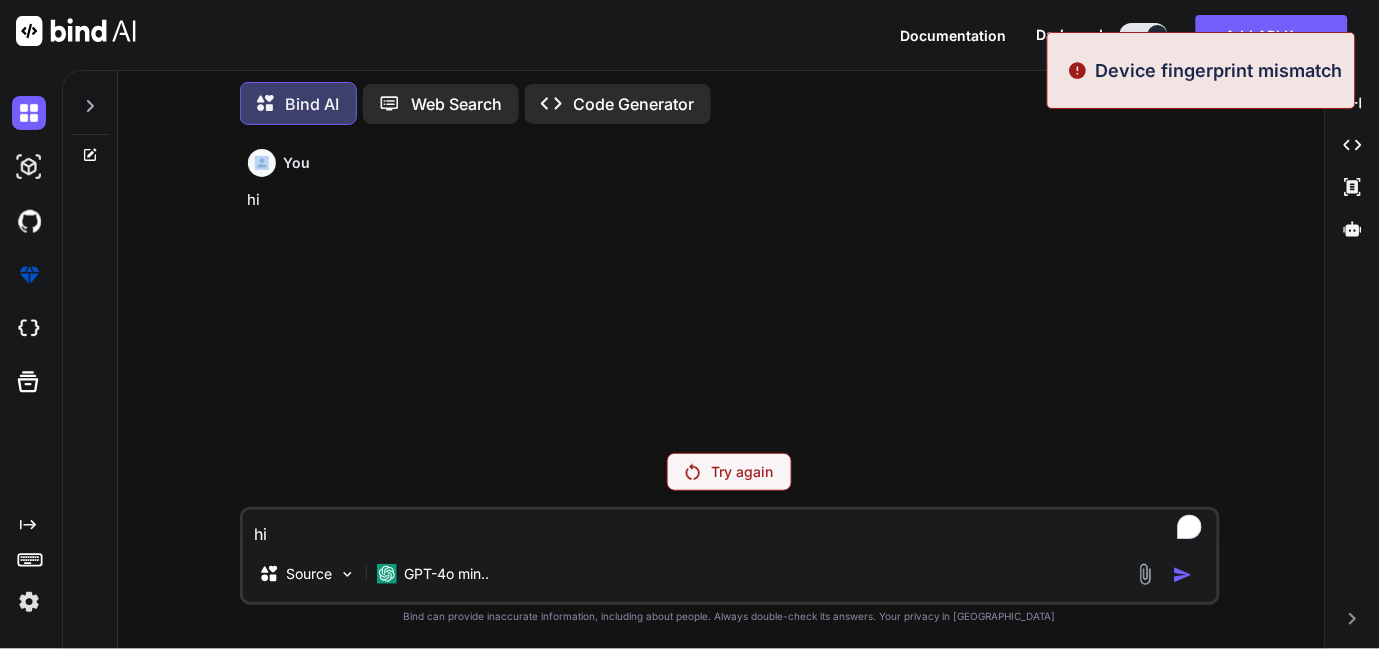 click on "Bind AI Web Search Created with Pixso. Code Generator" at bounding box center (730, 103) 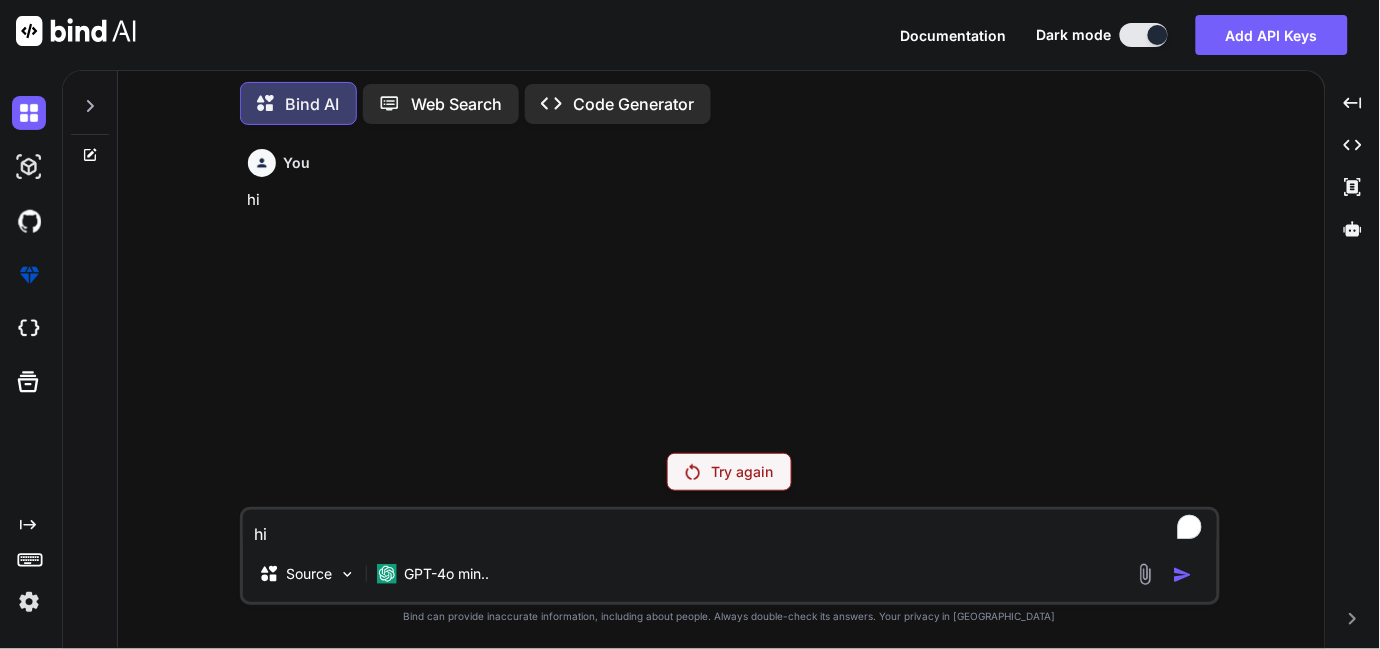 click on "Documentation" at bounding box center [969, 35] 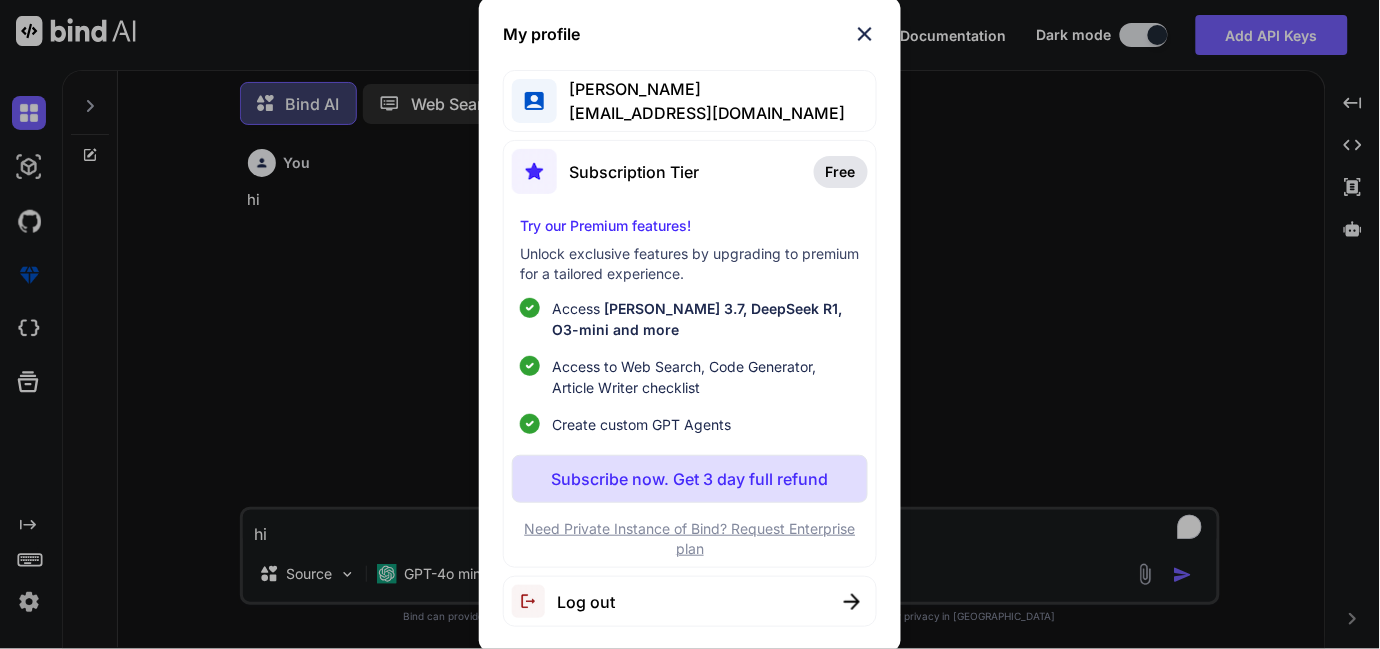 click on "Log out" at bounding box center (690, 601) 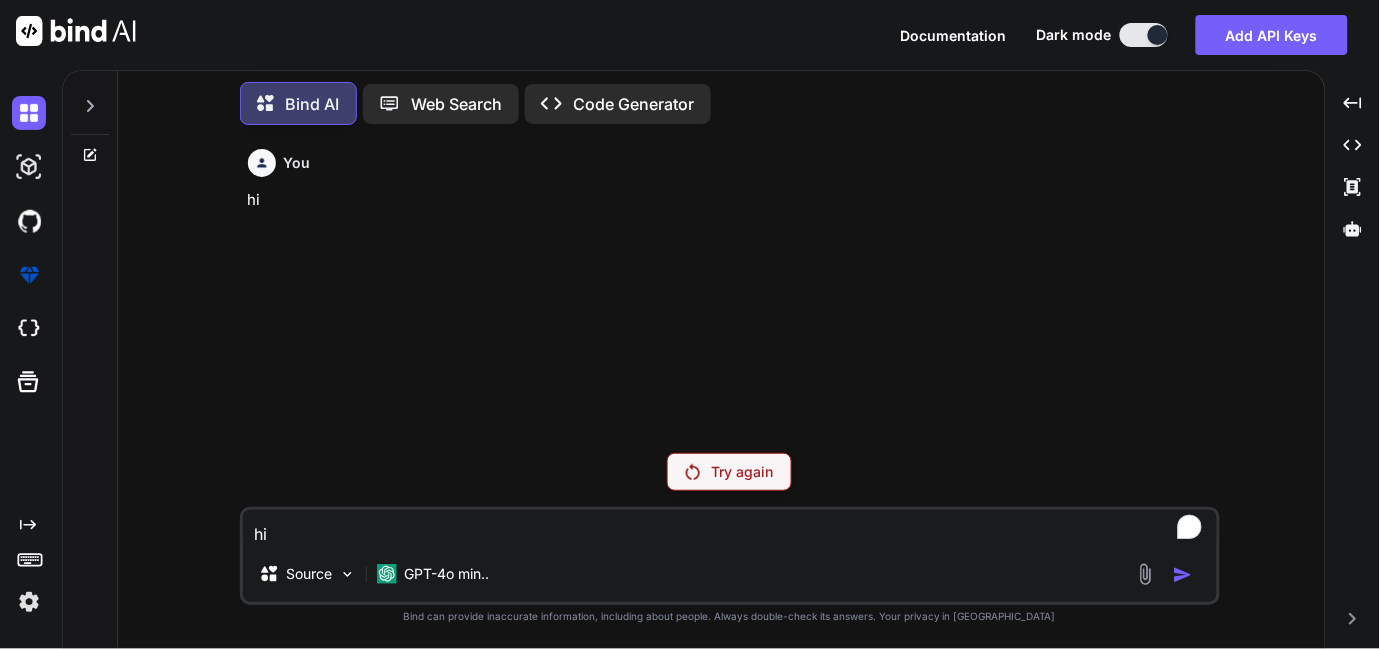 type on "x" 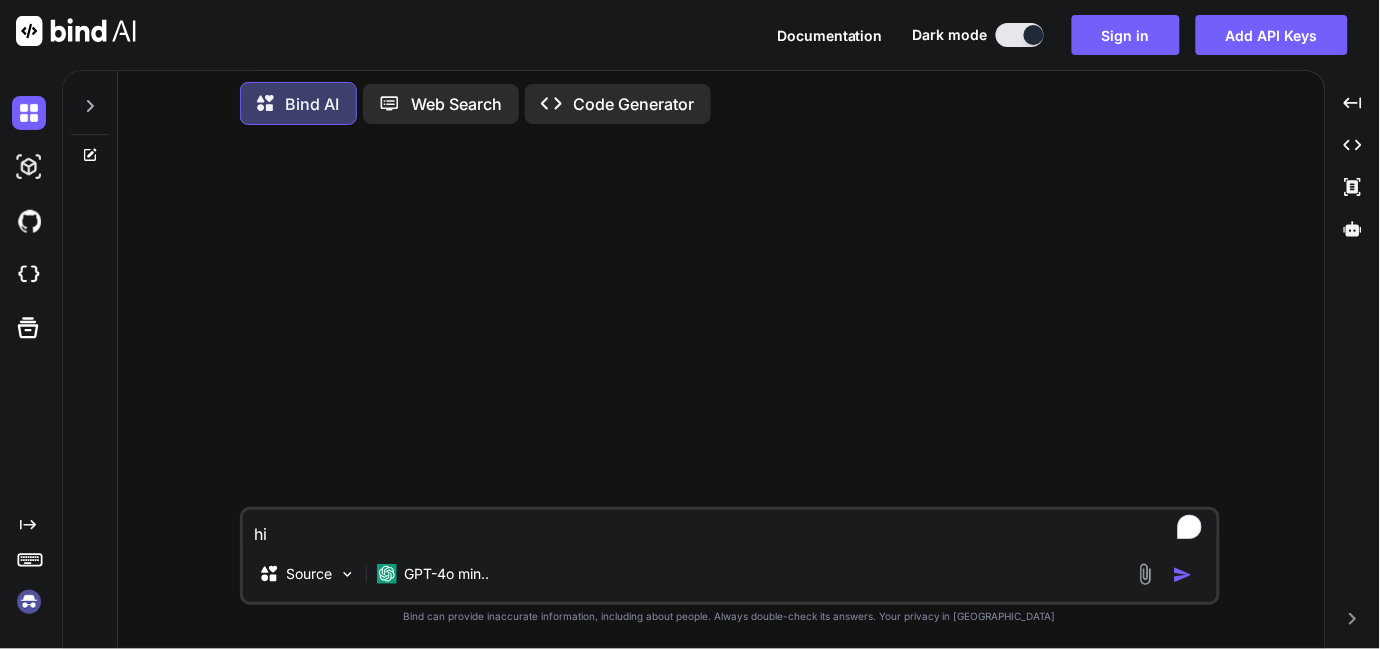 click on "hi Source   GPT-4o min.." at bounding box center (730, 556) 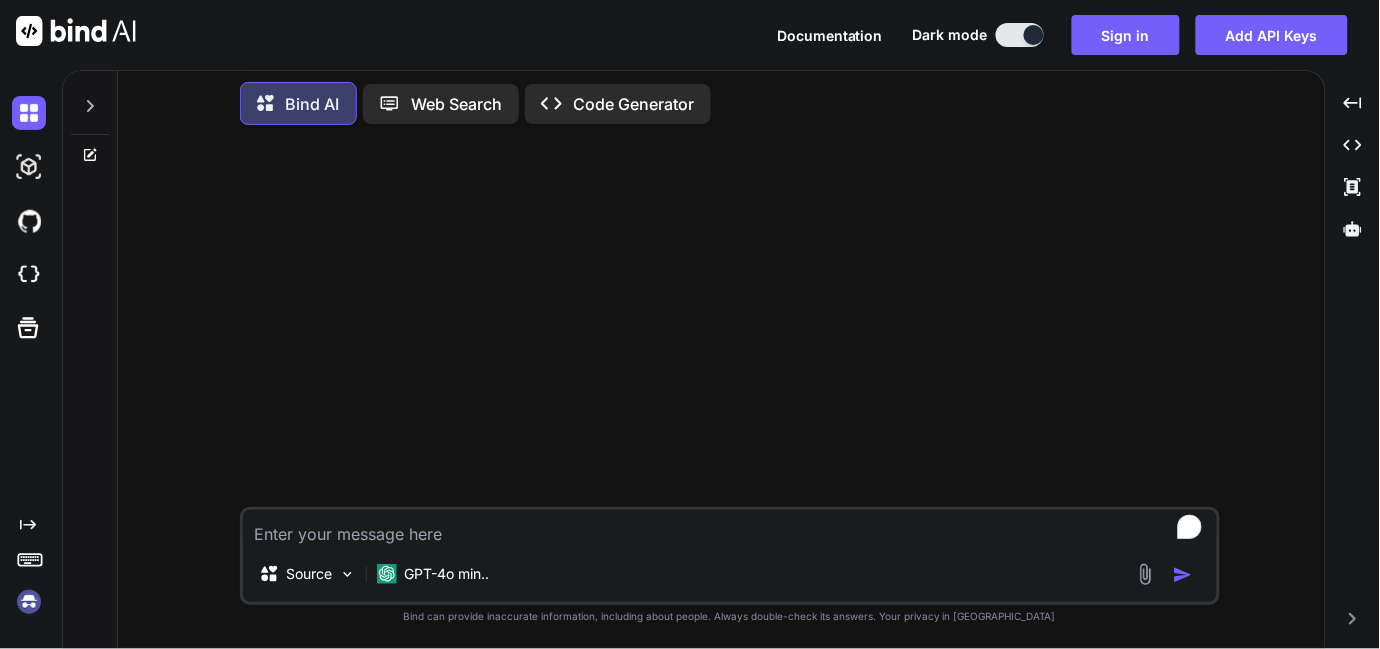 type on "h" 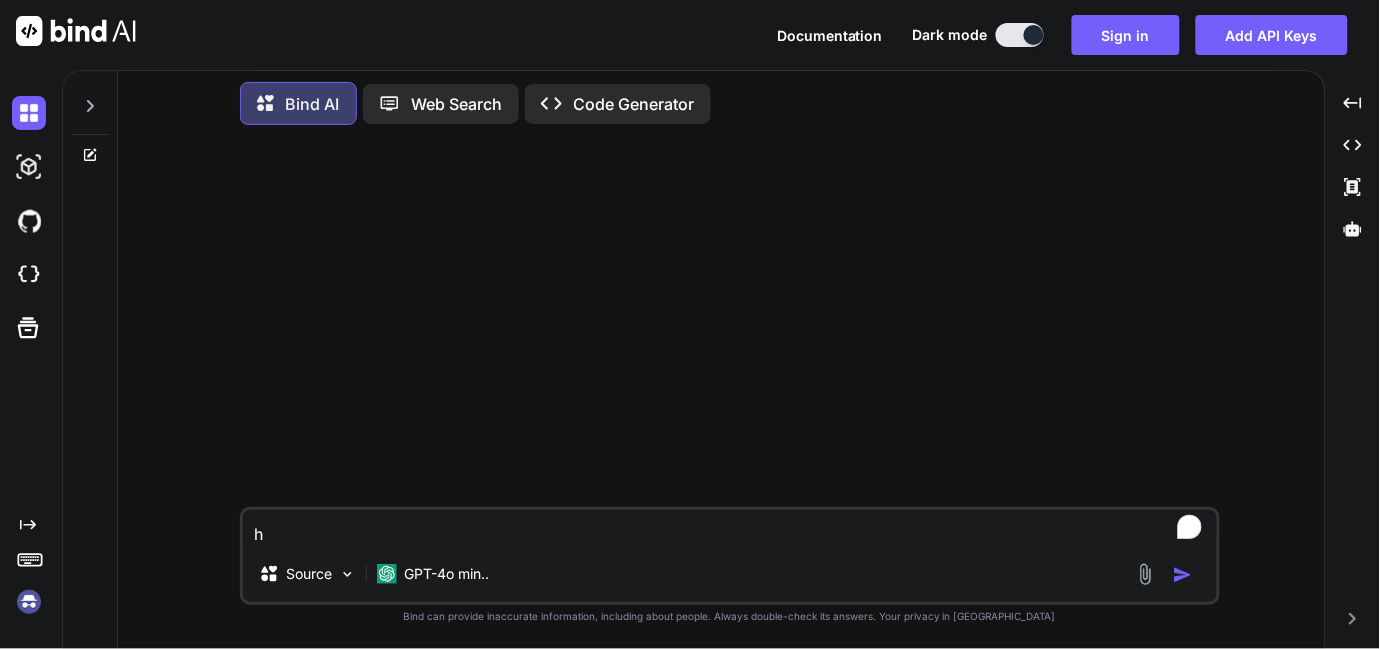 type on "hi" 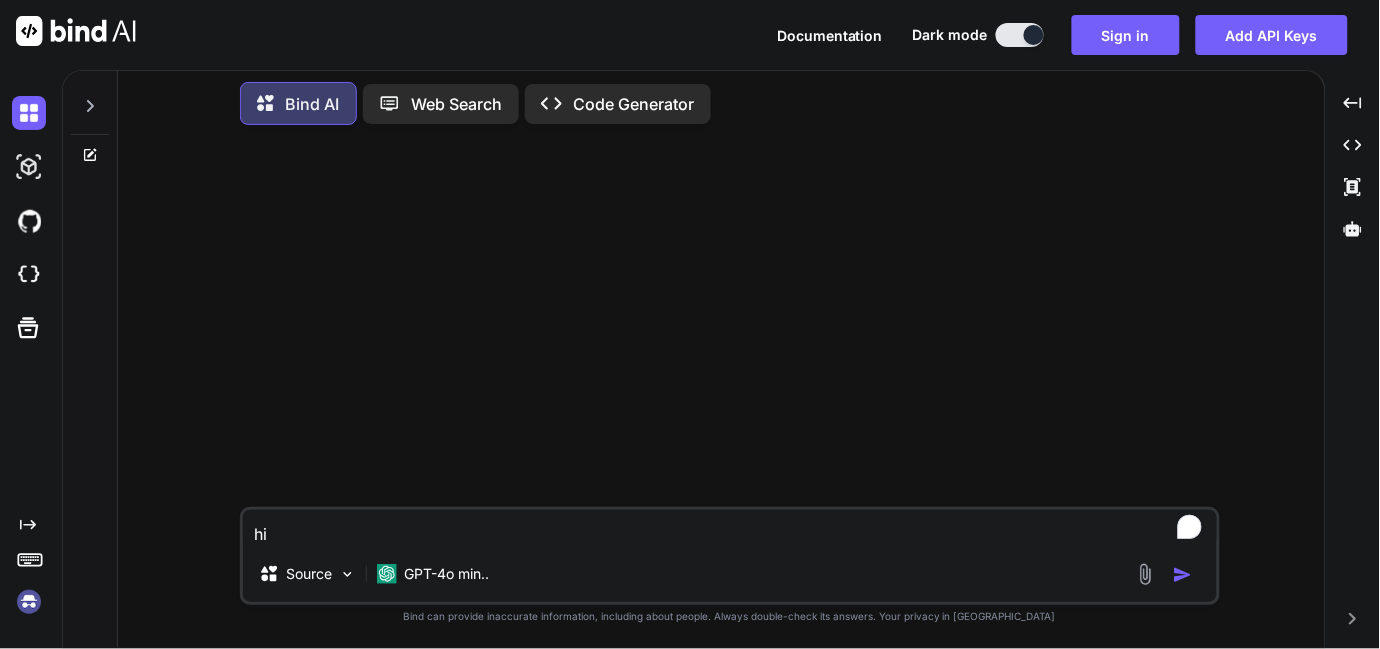 type on "hi" 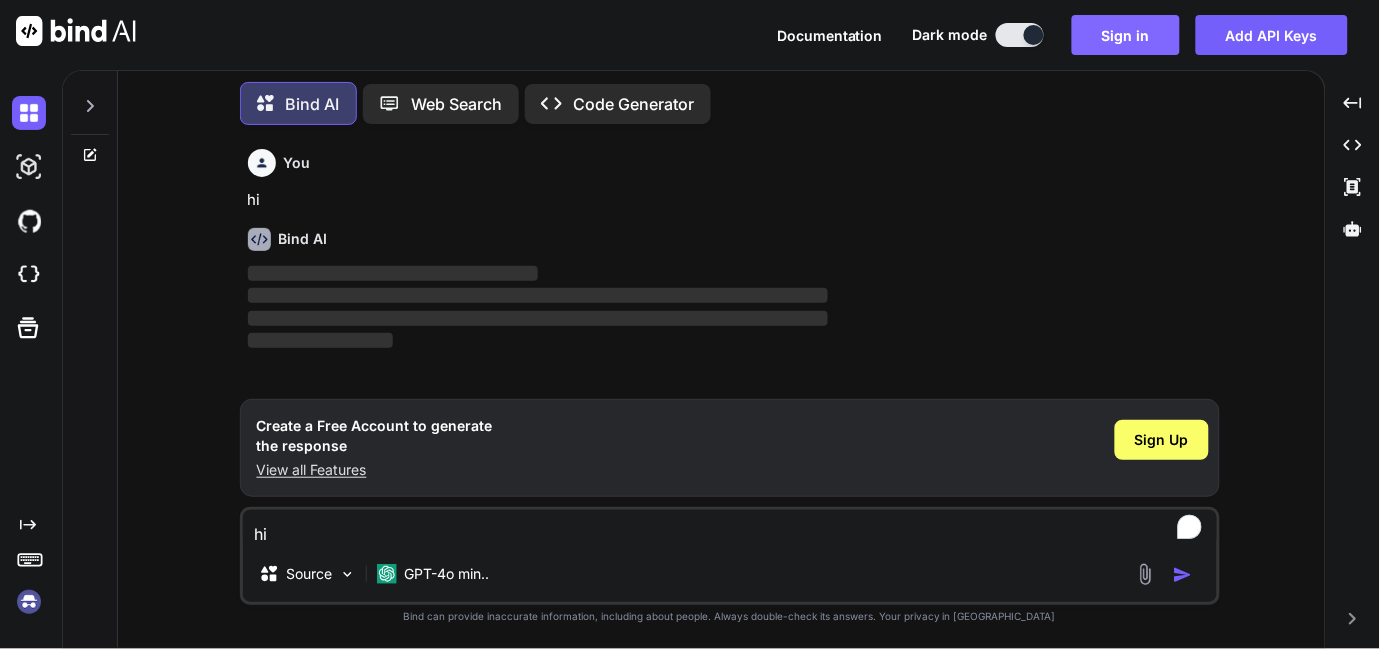 click on "Sign in" at bounding box center (1126, 35) 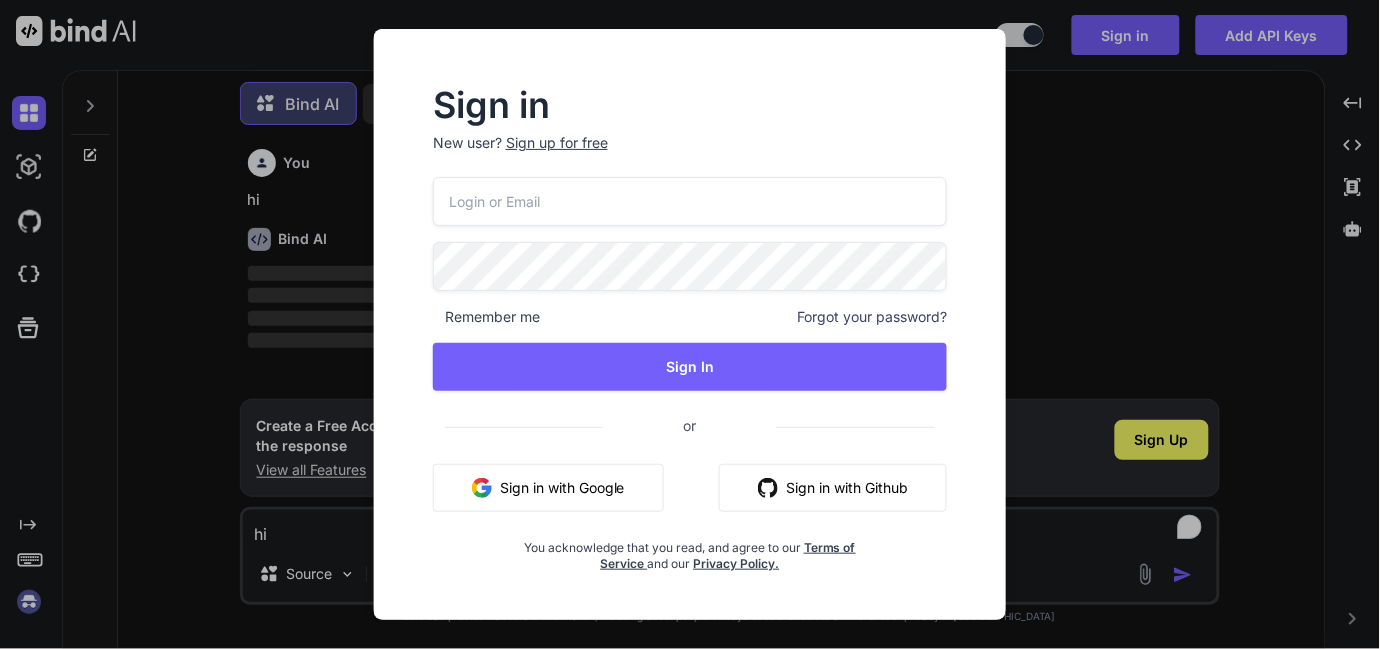 click on "Remember me Forgot your password? Sign In   or Sign in with Google Sign in with Github You acknowledge that you read, and agree to our   Terms of Service     and our   Privacy Policy." at bounding box center [690, 374] 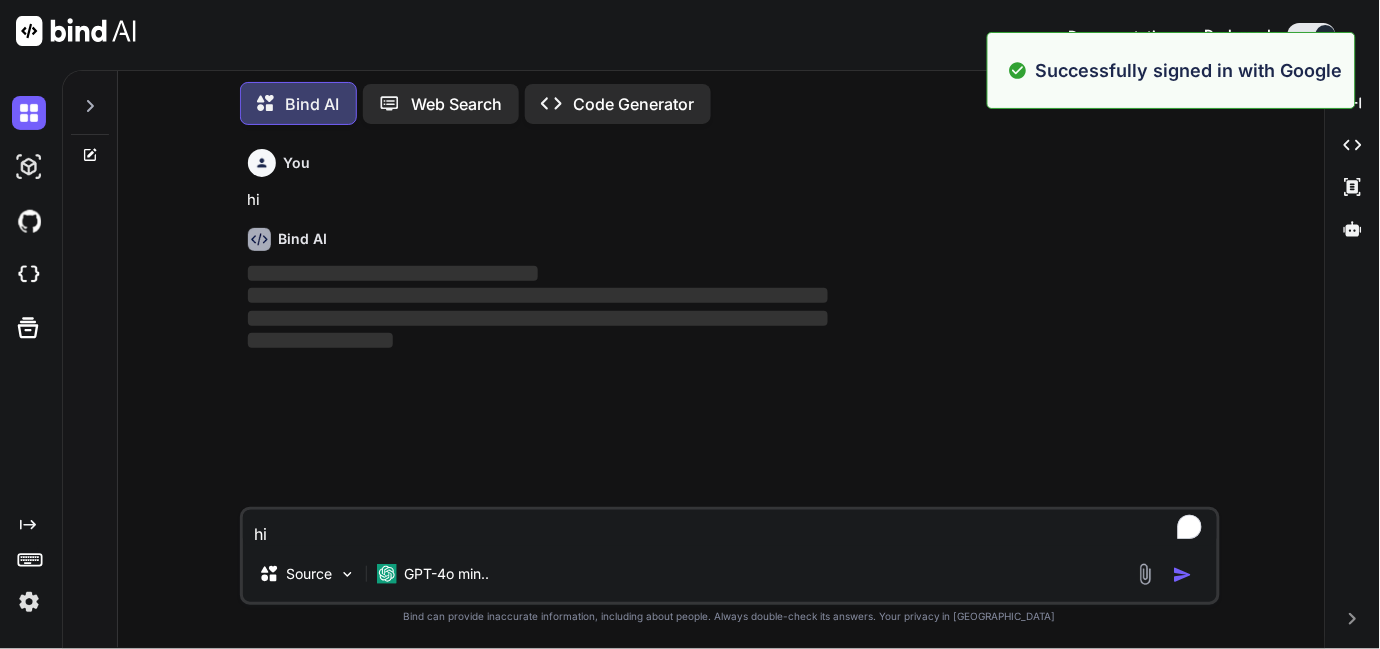 click on "hi" at bounding box center (730, 528) 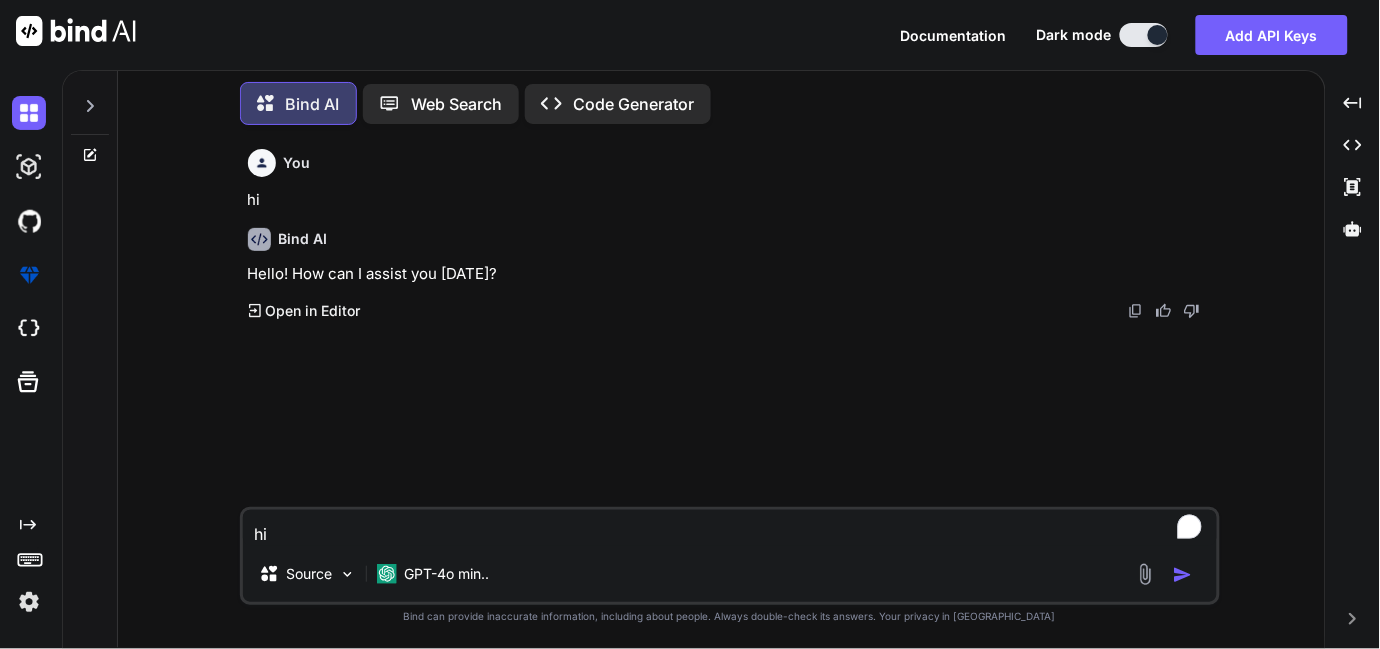 click on "hi" at bounding box center (730, 528) 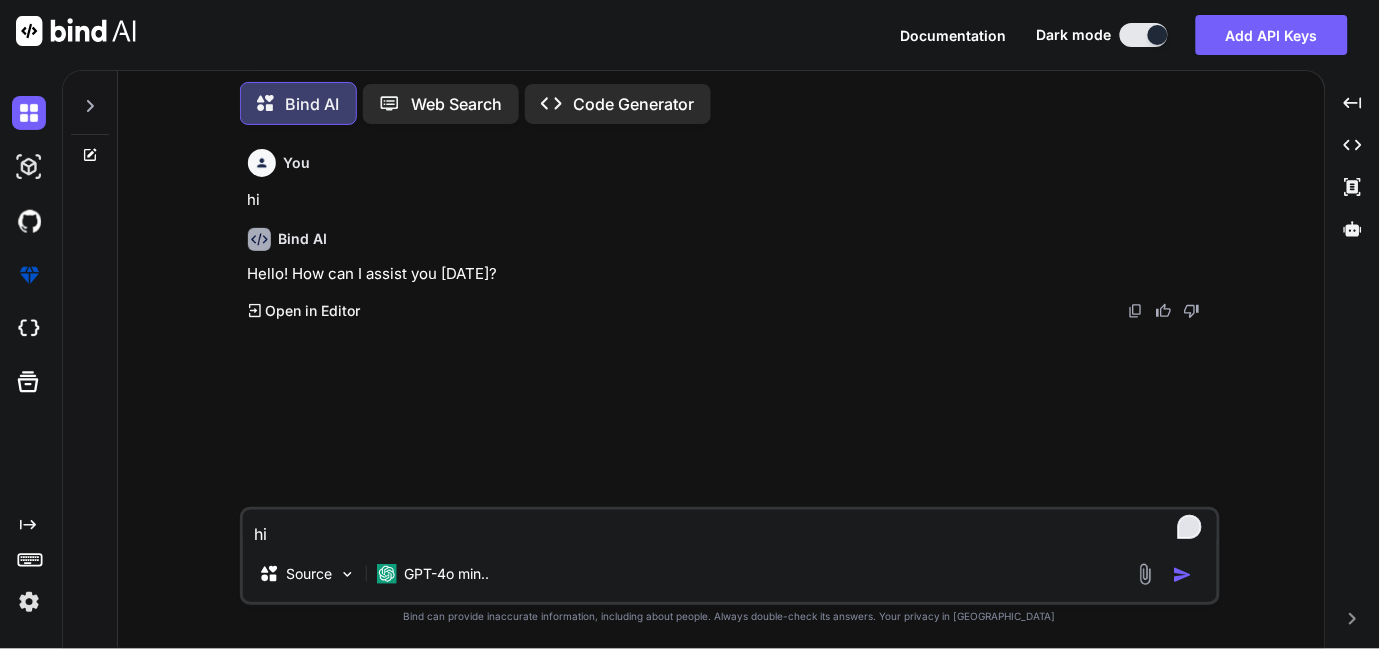 type on "h" 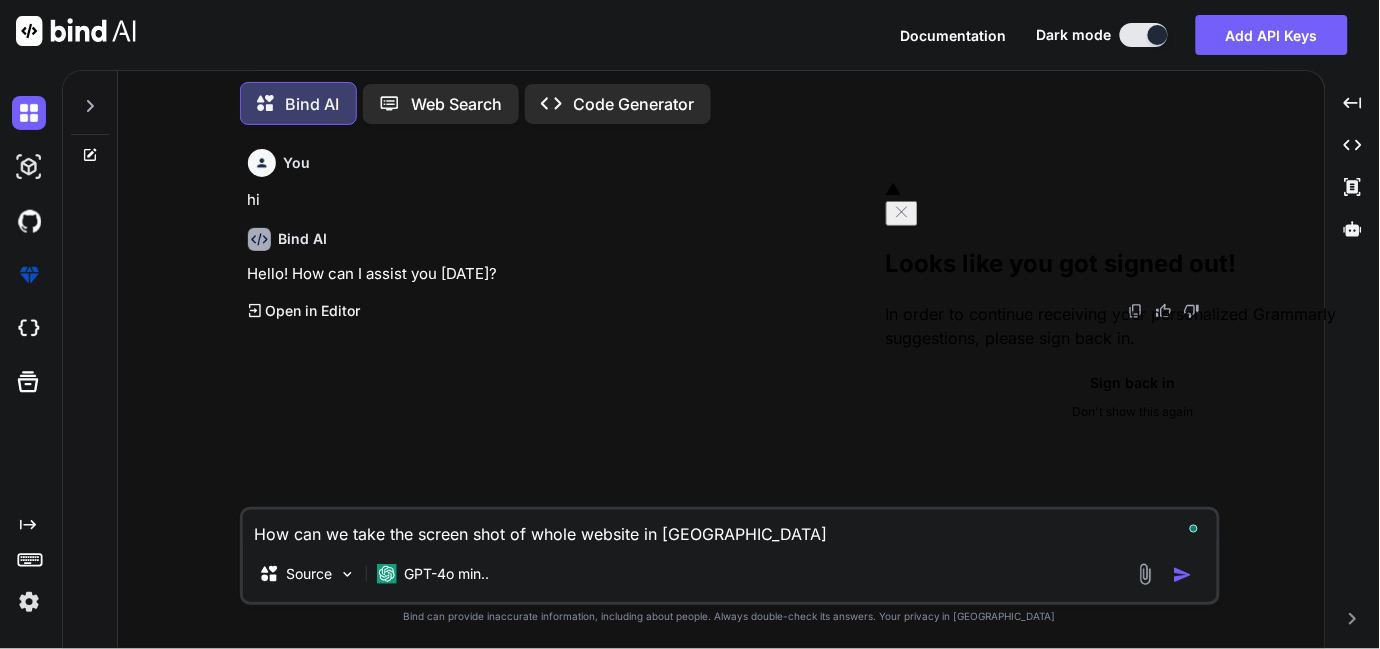 type on "How can we take the screen shot of whole website in uipath" 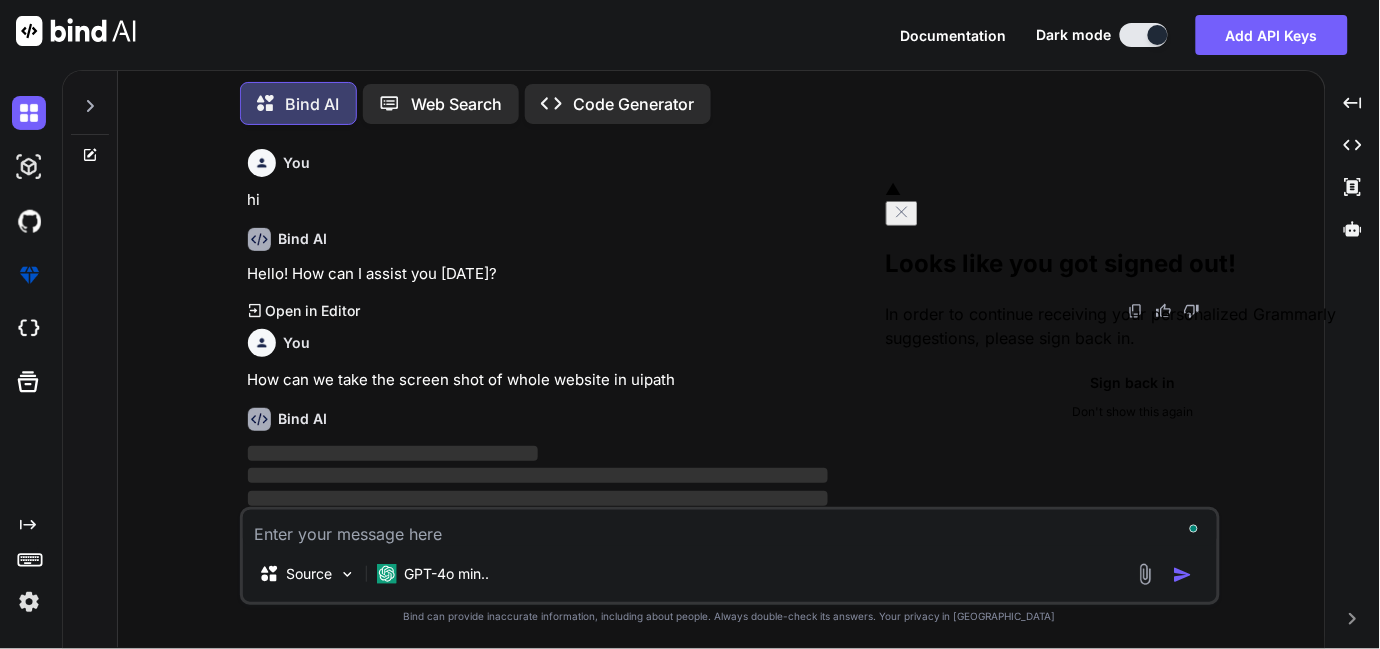 scroll, scrollTop: 22, scrollLeft: 0, axis: vertical 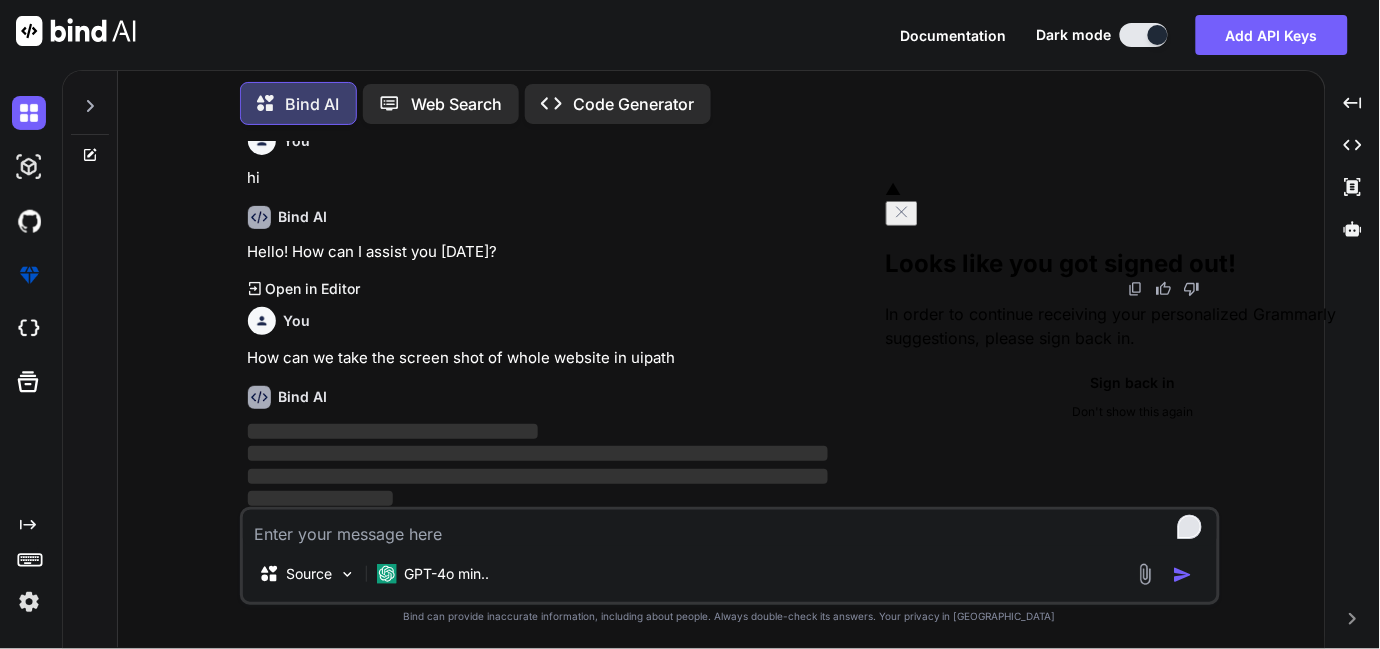 type 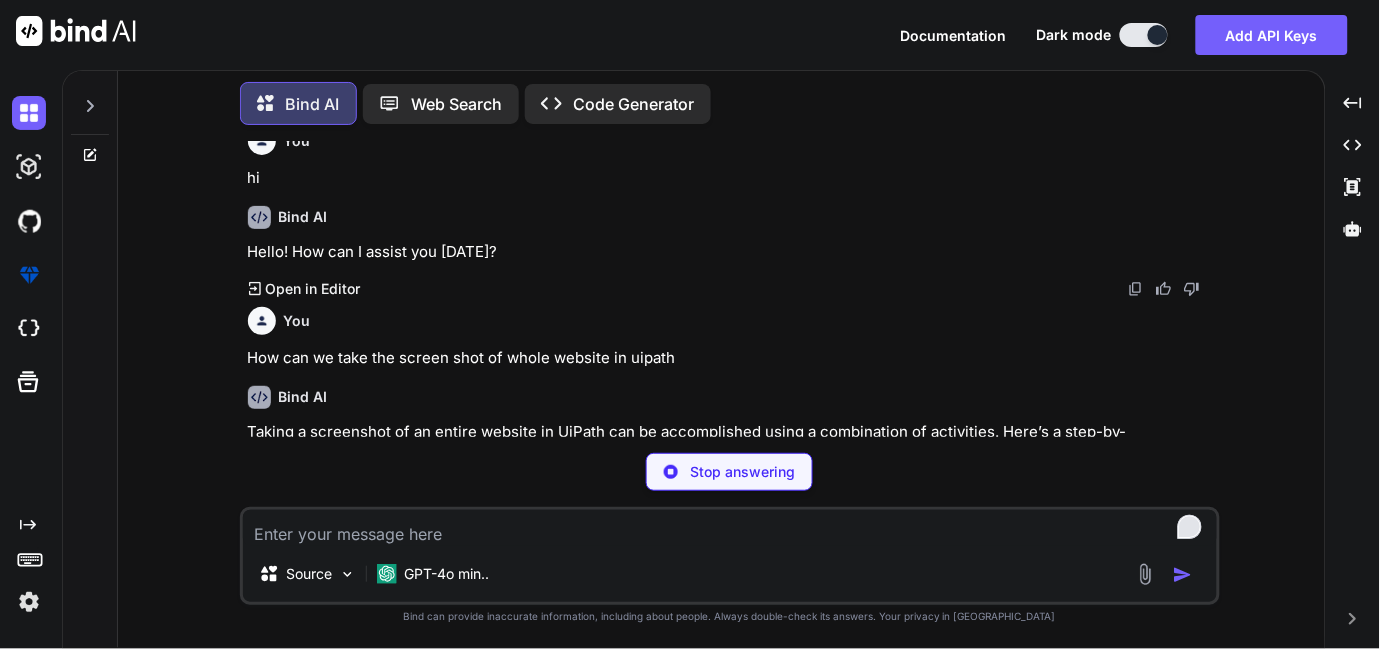 click on "You" at bounding box center (732, 321) 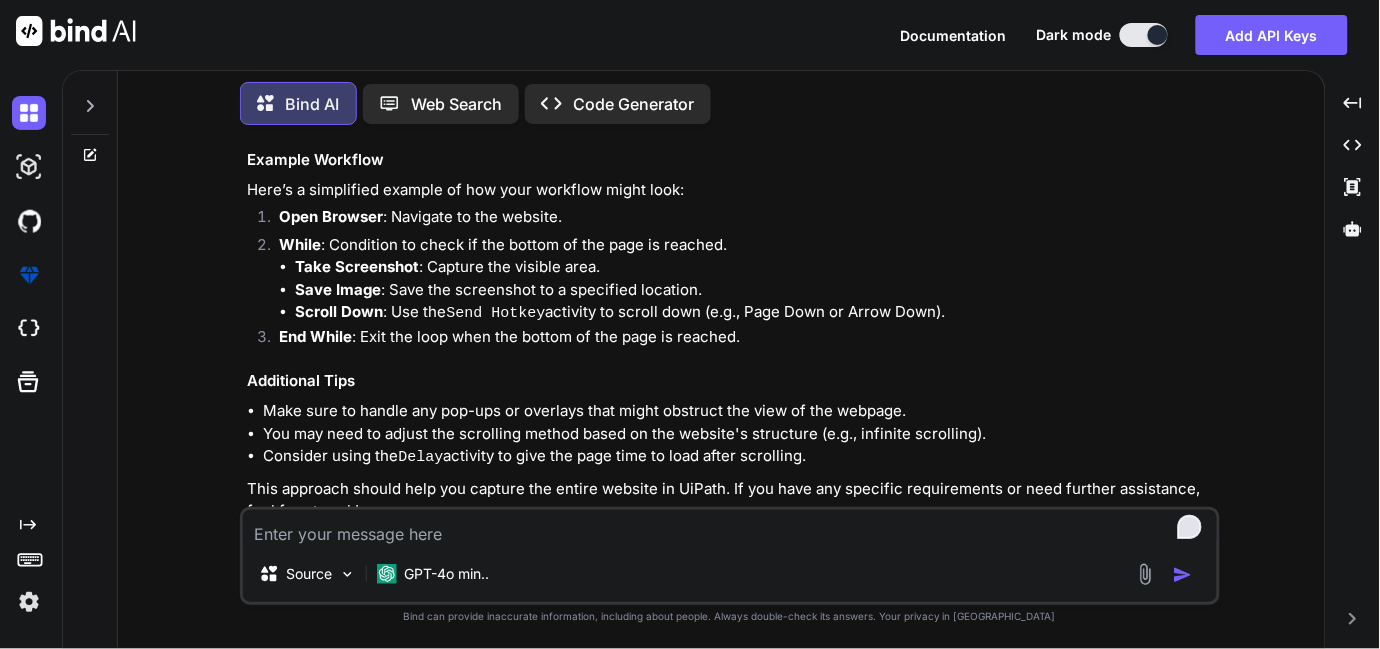 scroll, scrollTop: 792, scrollLeft: 0, axis: vertical 